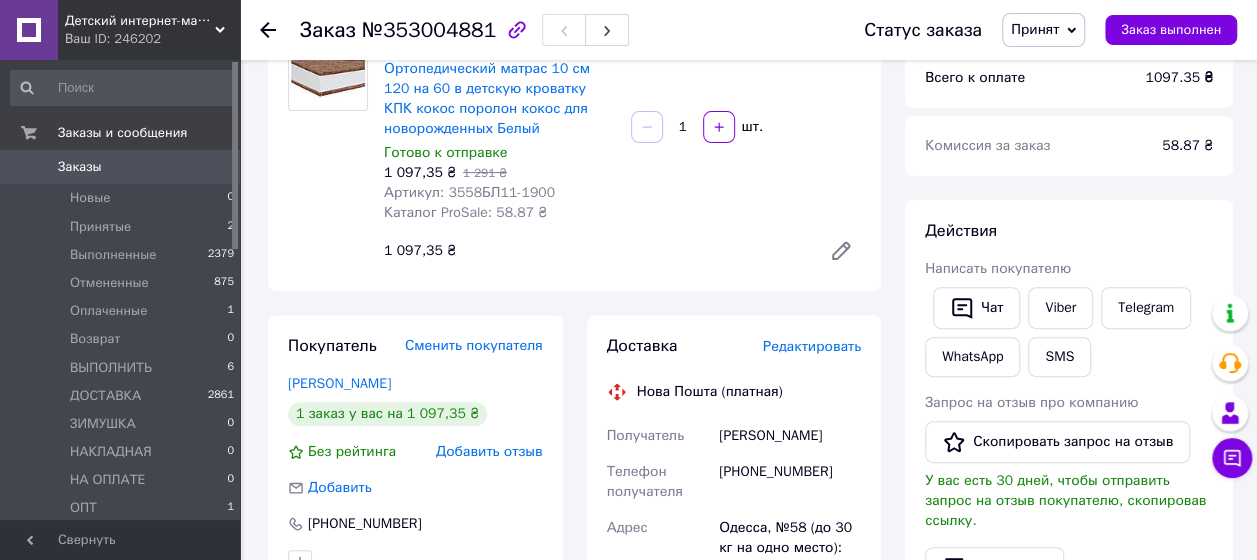 scroll, scrollTop: 100, scrollLeft: 0, axis: vertical 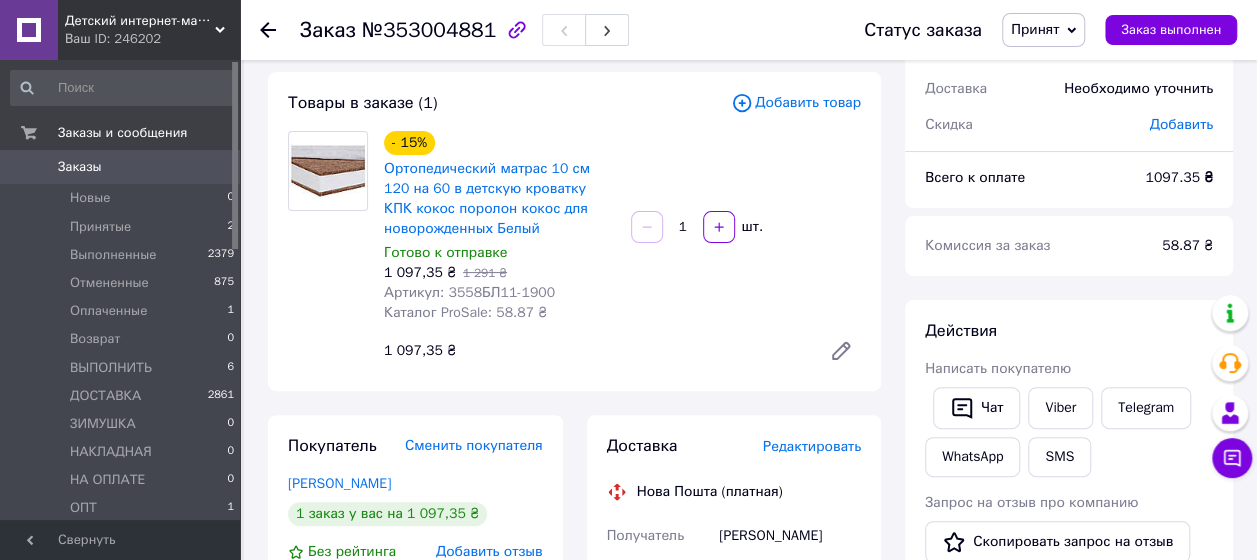 click on "Принят" at bounding box center (1035, 29) 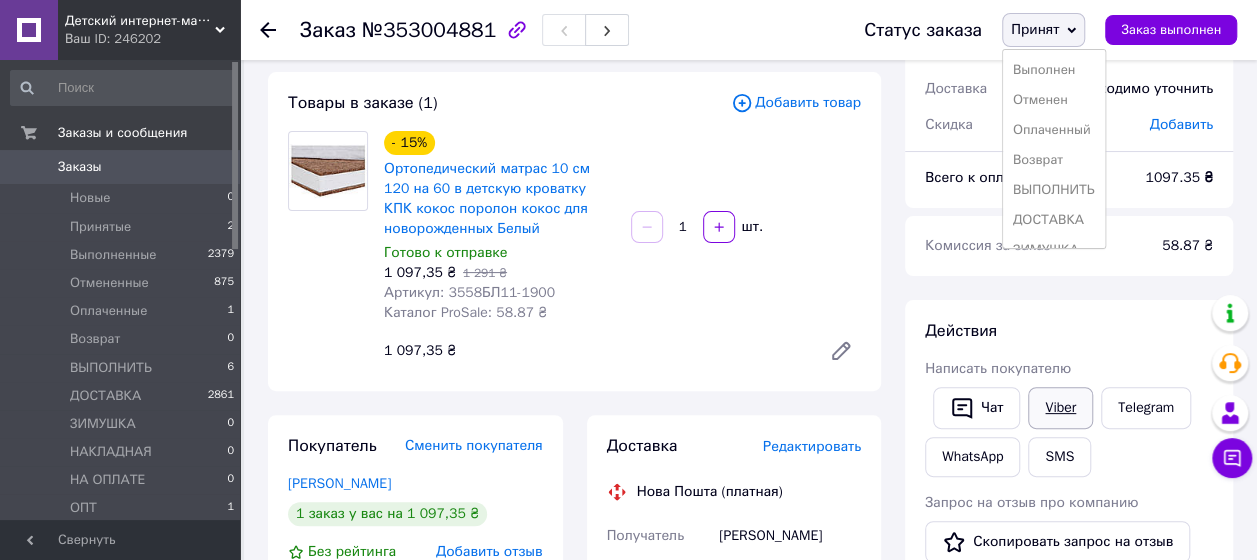 click on "Viber" at bounding box center [1060, 408] 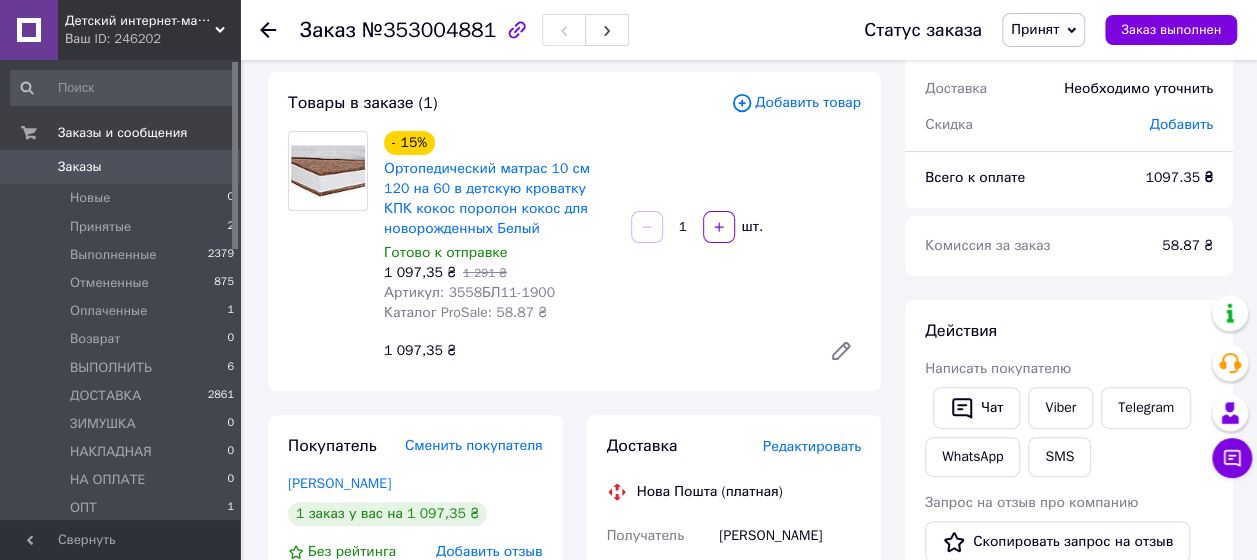 click 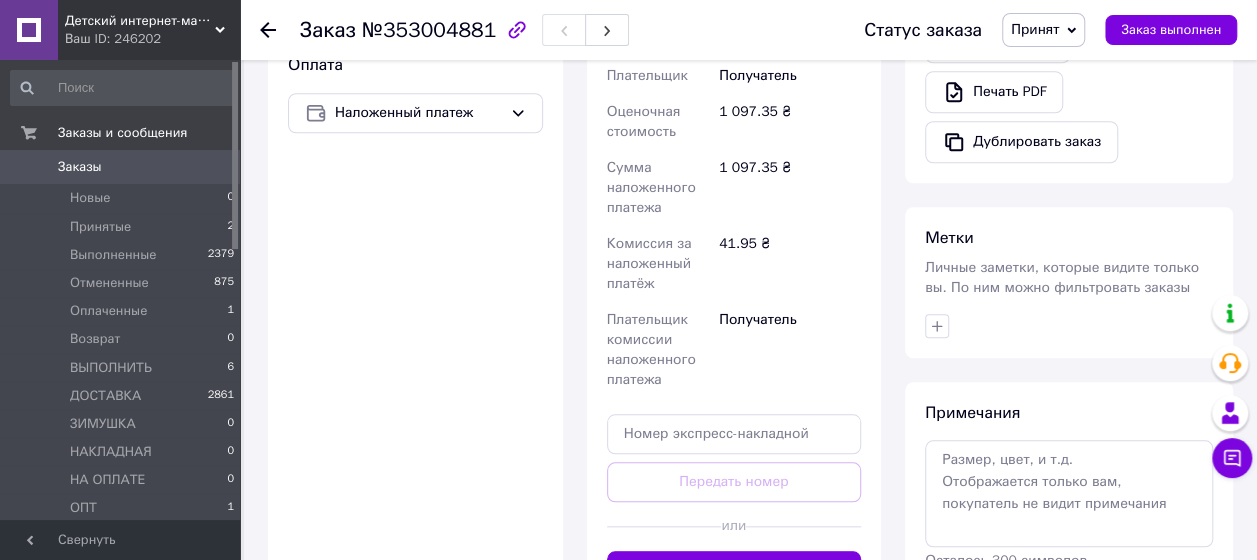 scroll, scrollTop: 800, scrollLeft: 0, axis: vertical 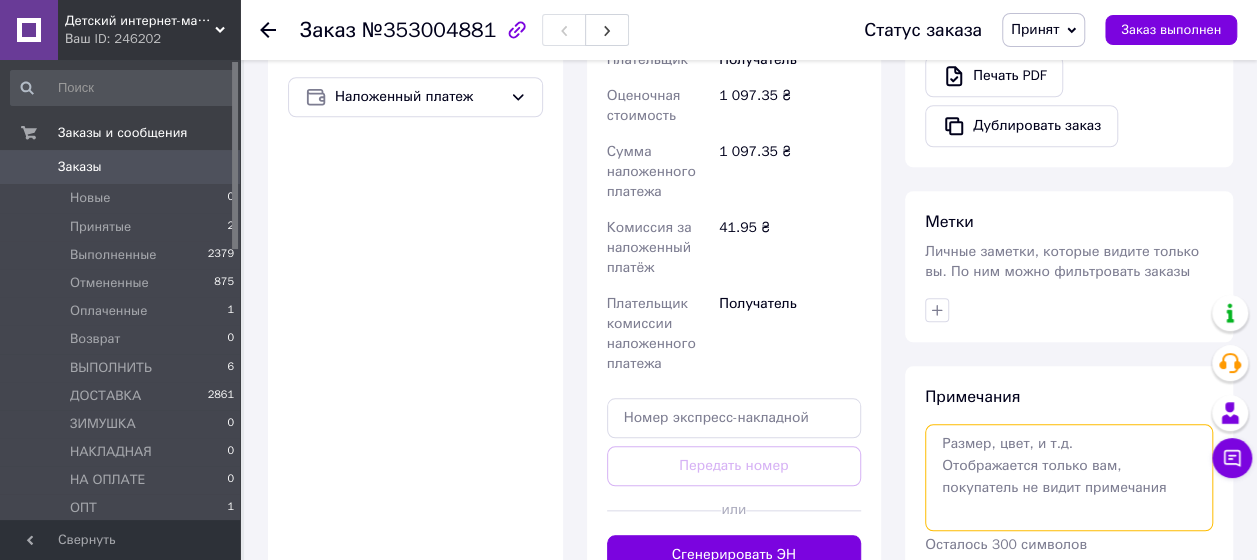 click at bounding box center [1069, 477] 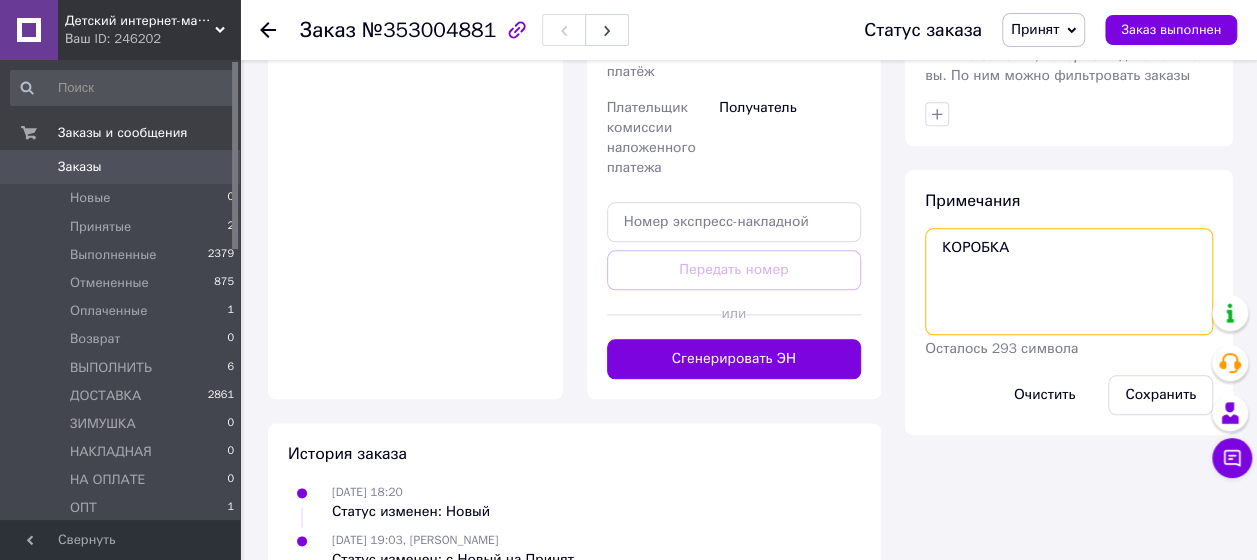 scroll, scrollTop: 1000, scrollLeft: 0, axis: vertical 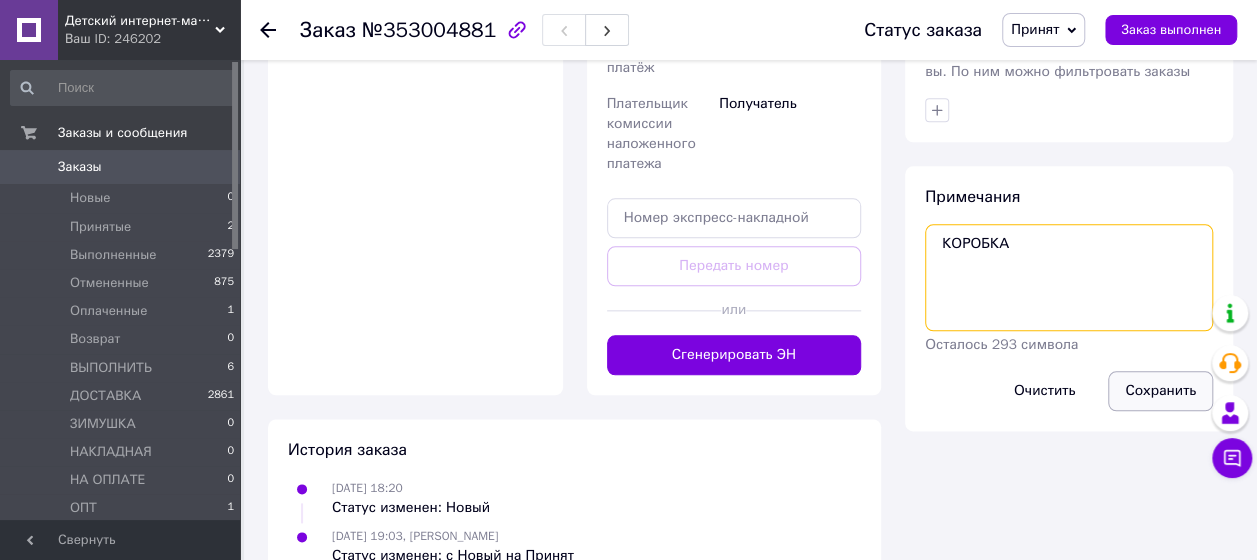 type on "КОРОБКА" 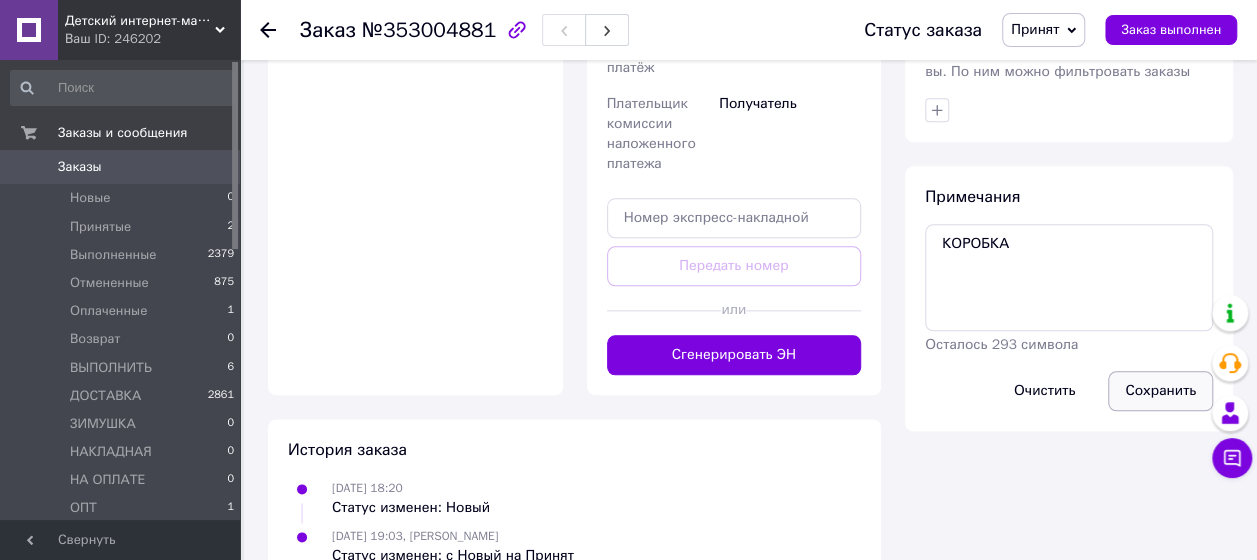 click on "Сохранить" at bounding box center [1160, 391] 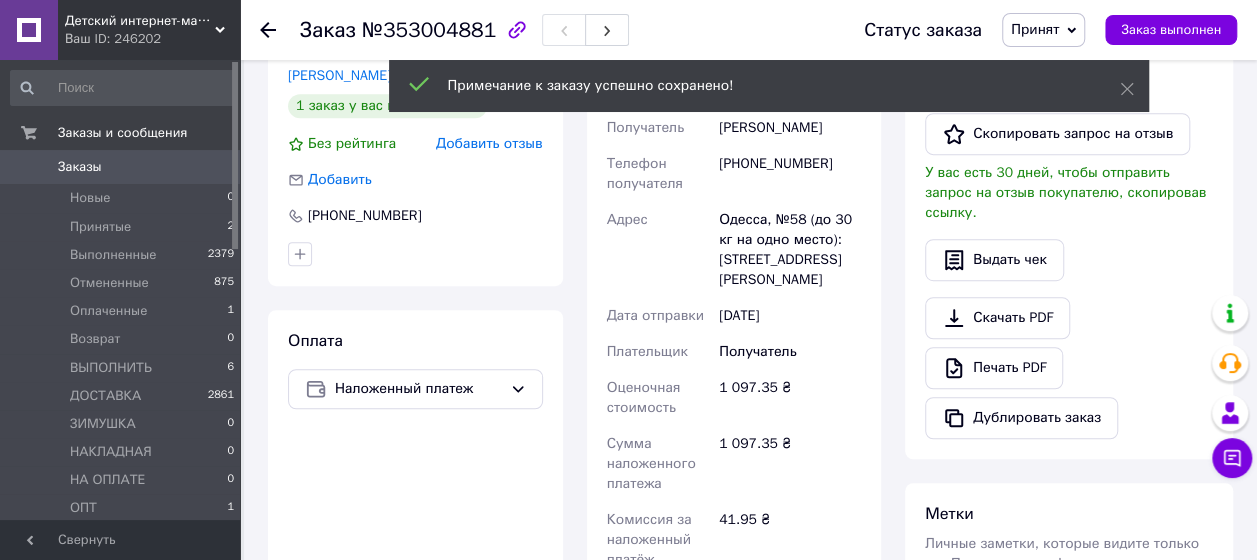 scroll, scrollTop: 500, scrollLeft: 0, axis: vertical 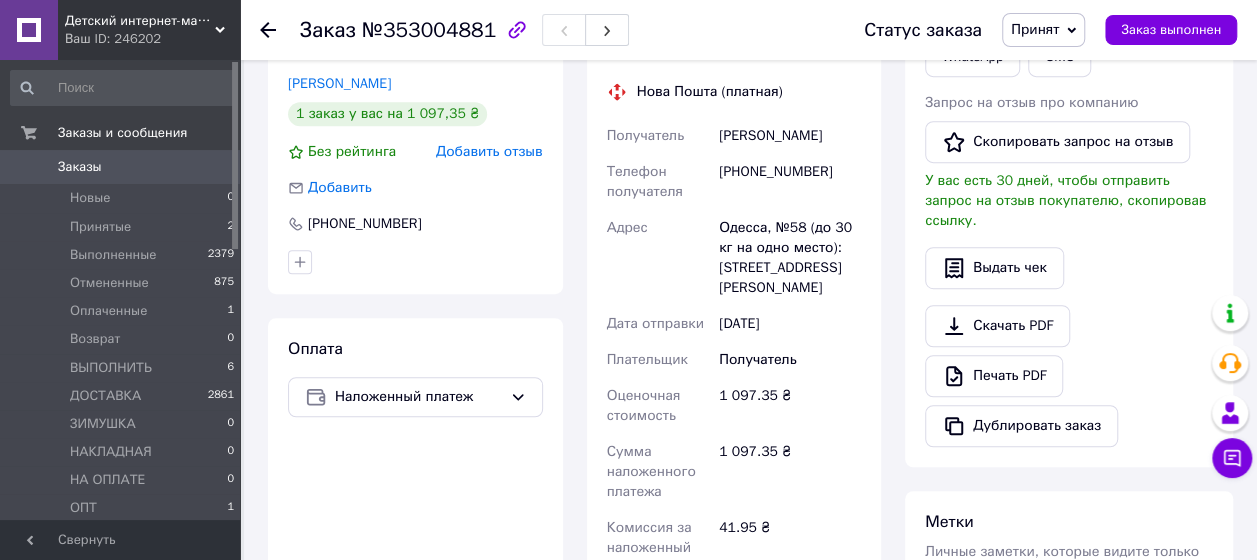 click on "Принят" at bounding box center [1035, 29] 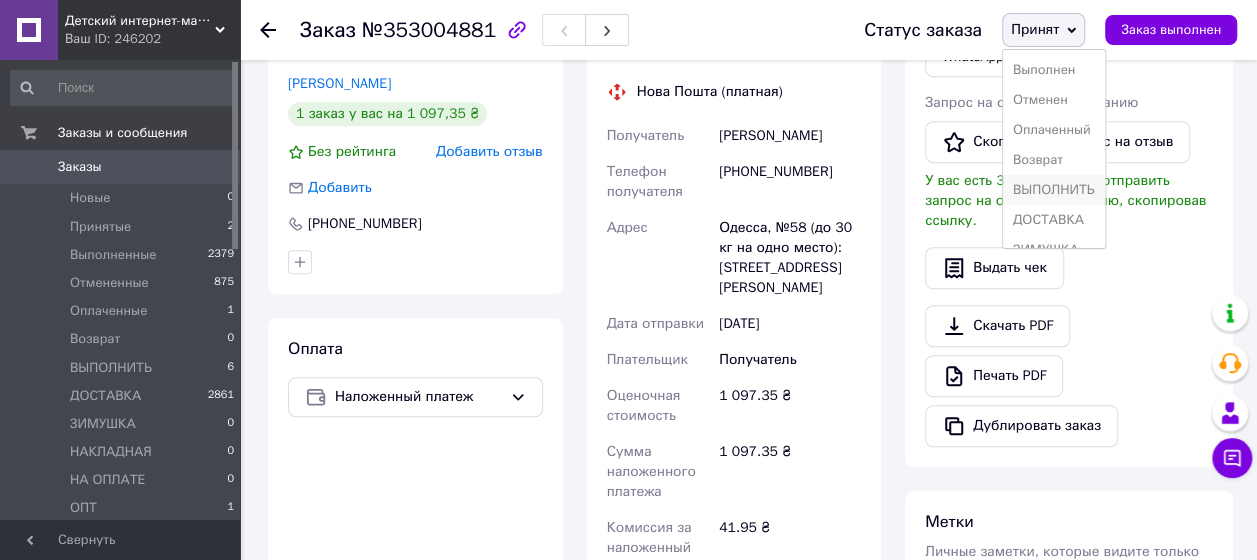 click on "ВЫПОЛНИТЬ" at bounding box center [1054, 190] 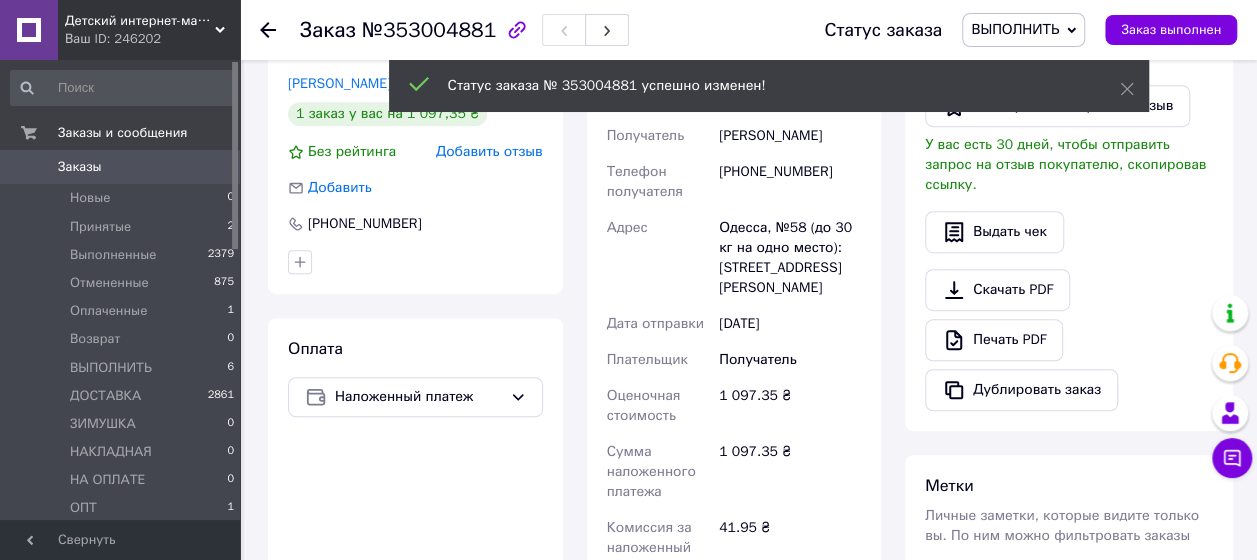 click on "Заказы" at bounding box center (80, 167) 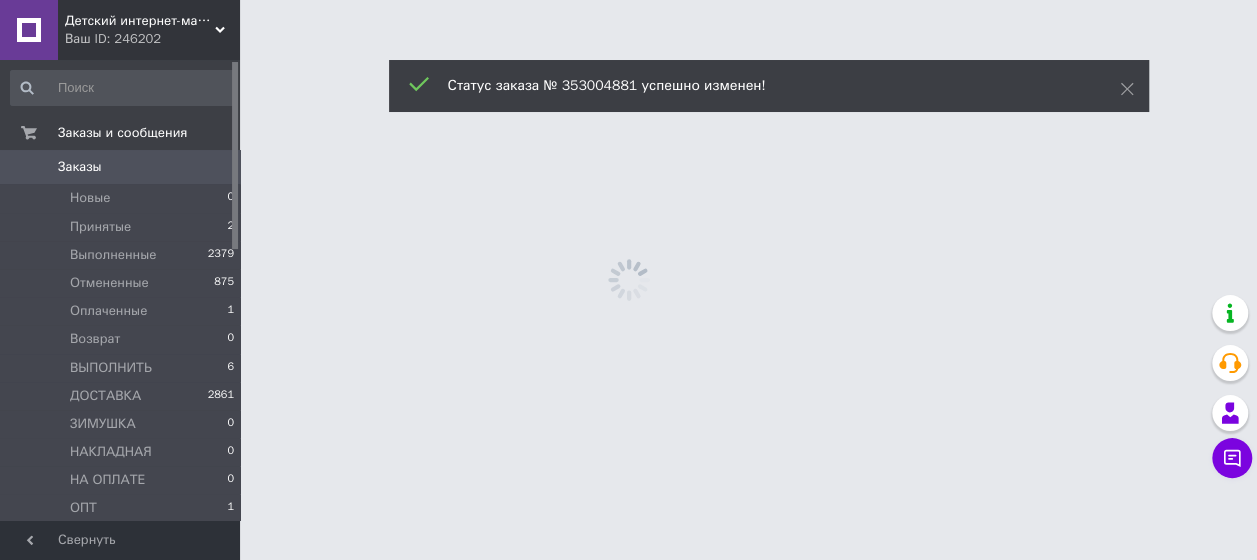 scroll, scrollTop: 0, scrollLeft: 0, axis: both 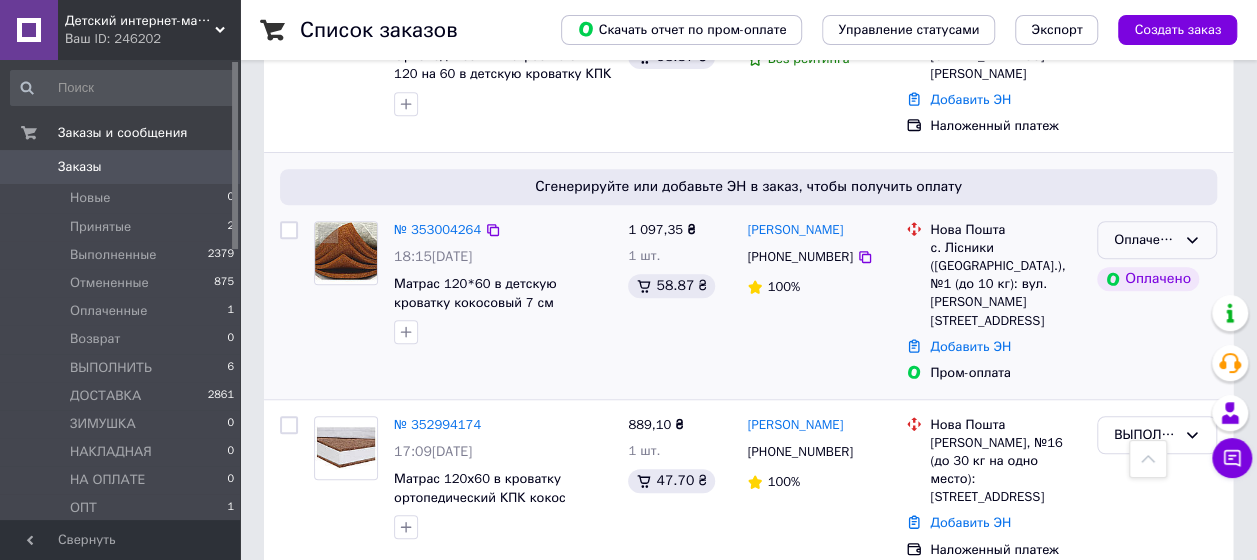 click on "Оплаченный" at bounding box center [1145, 240] 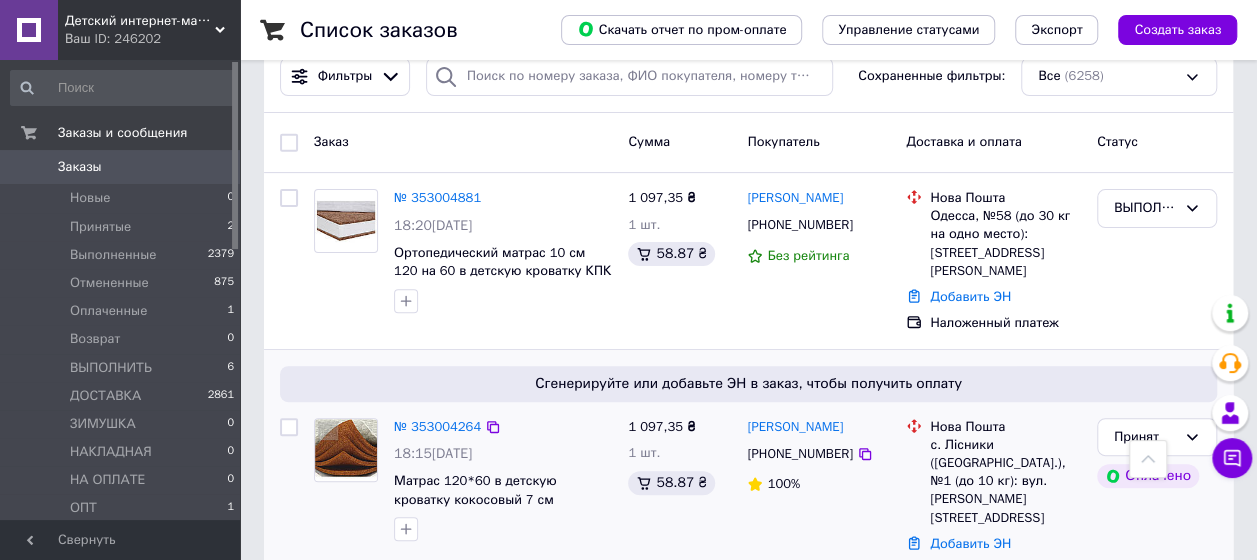 scroll, scrollTop: 100, scrollLeft: 0, axis: vertical 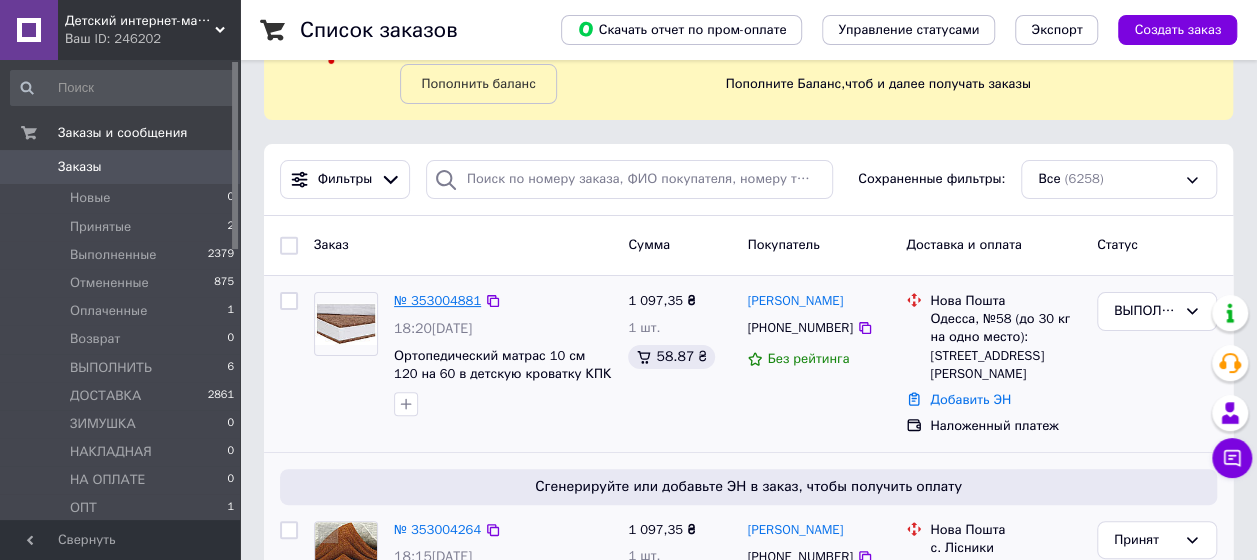 click on "№ 353004881" at bounding box center [437, 300] 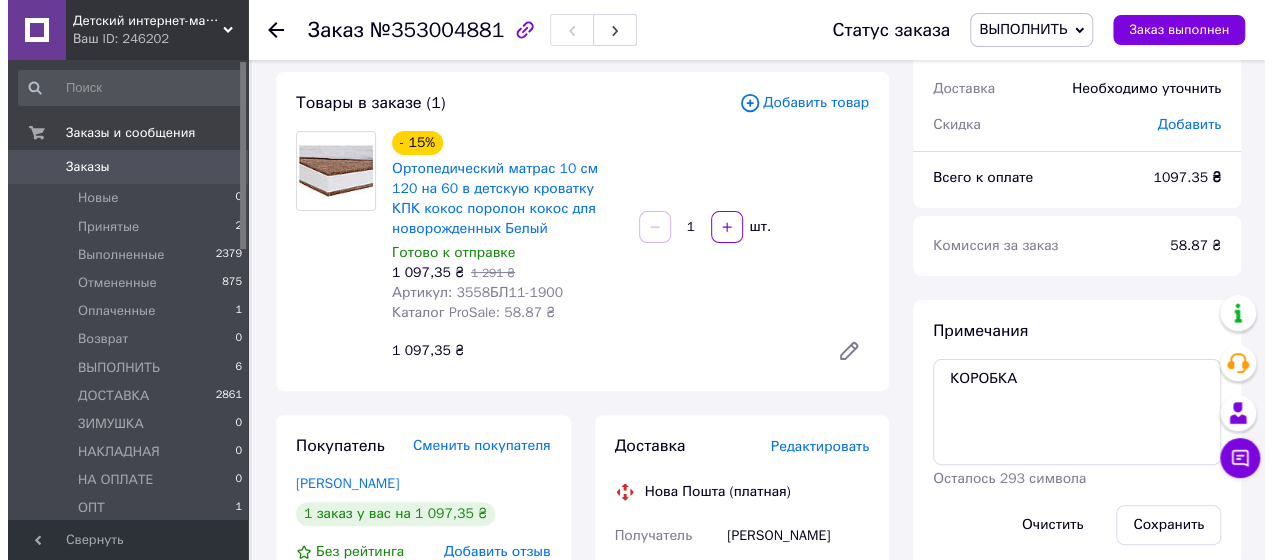 scroll, scrollTop: 200, scrollLeft: 0, axis: vertical 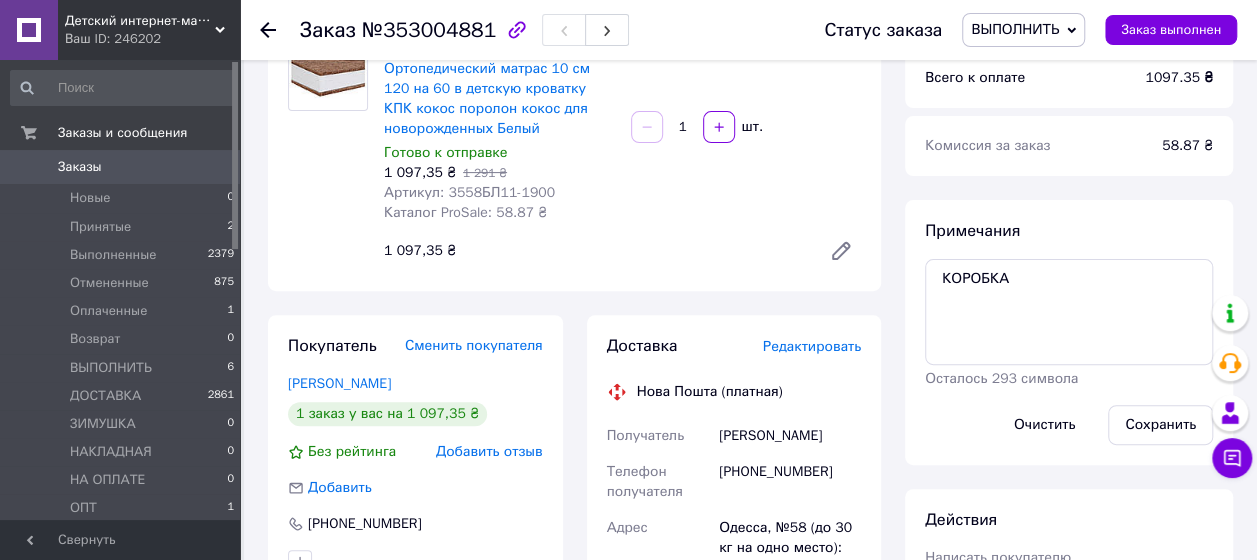 click on "Редактировать" at bounding box center [812, 346] 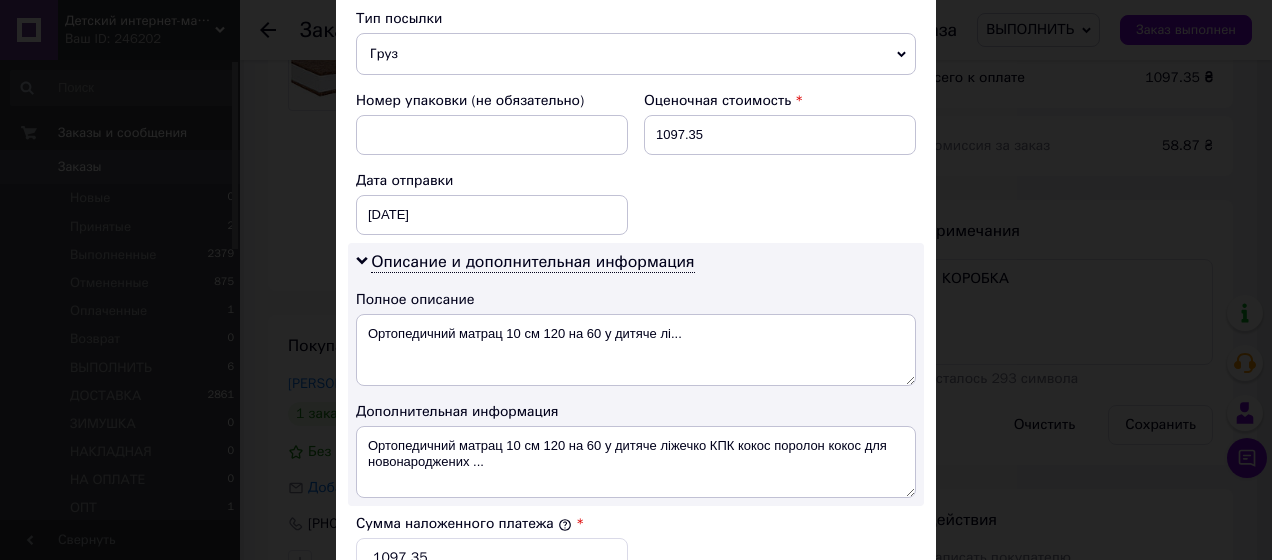 scroll, scrollTop: 478, scrollLeft: 0, axis: vertical 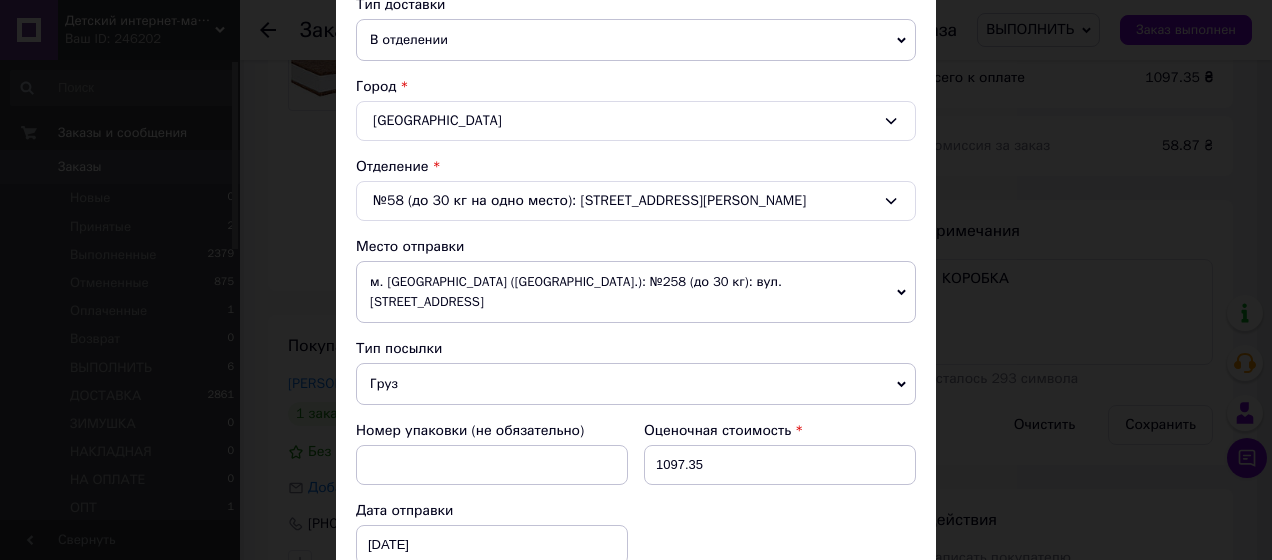 click on "№58 (до 30 кг на одно место): [STREET_ADDRESS][PERSON_NAME]" at bounding box center (636, 201) 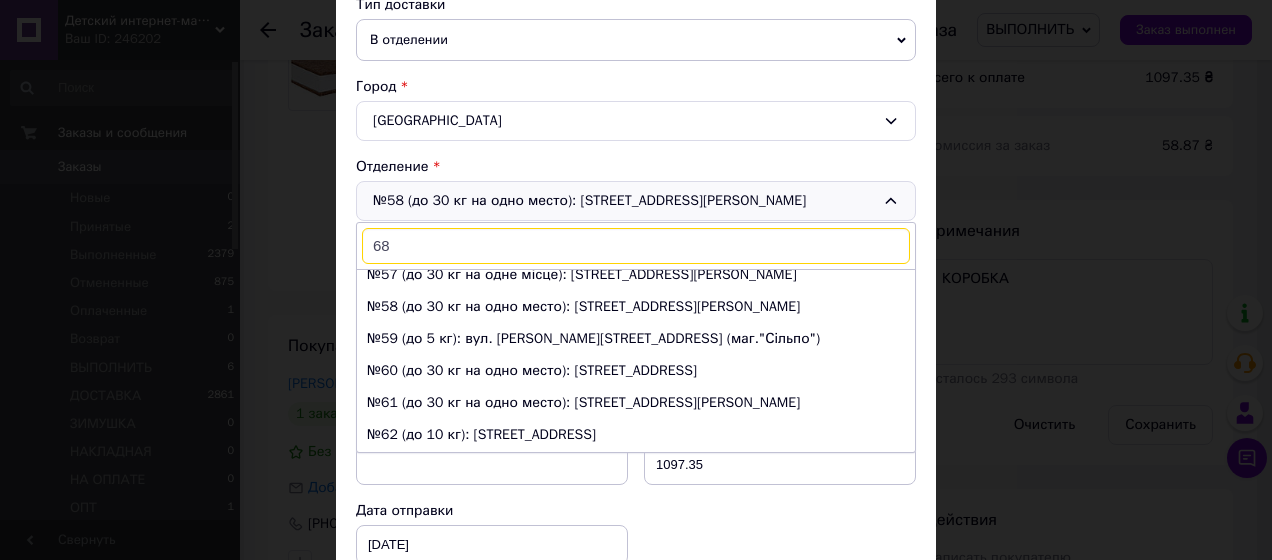 scroll, scrollTop: 0, scrollLeft: 0, axis: both 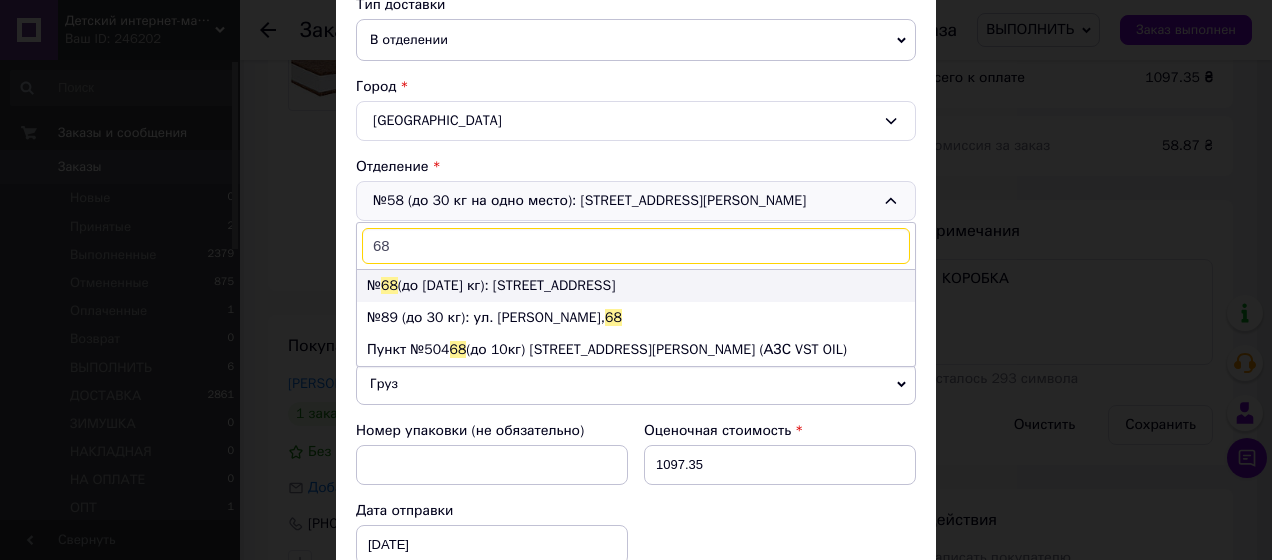 type on "68" 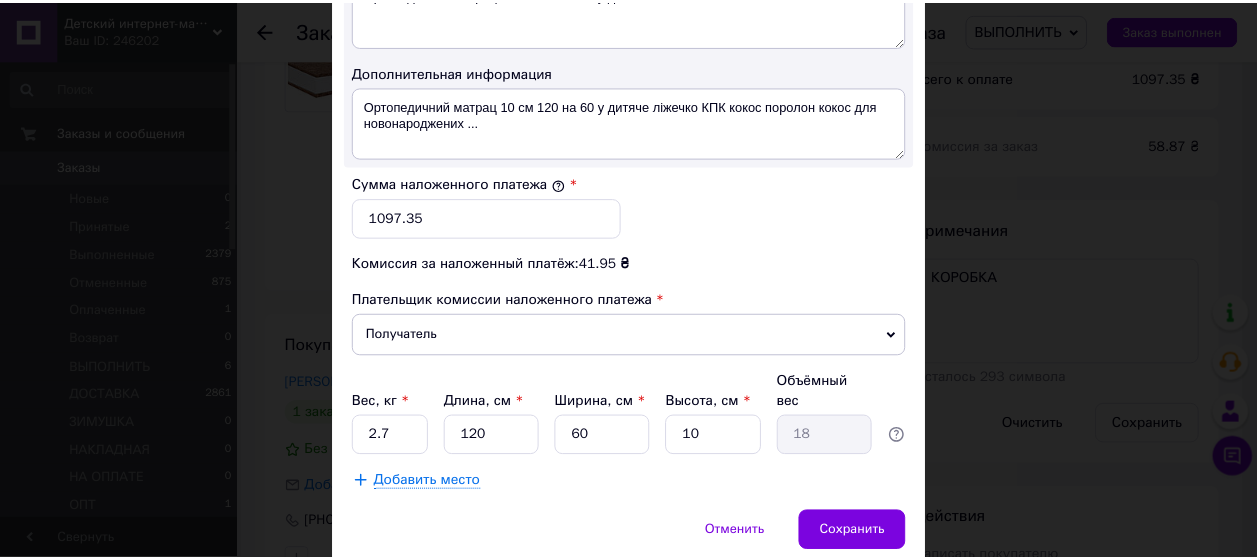 scroll, scrollTop: 1178, scrollLeft: 0, axis: vertical 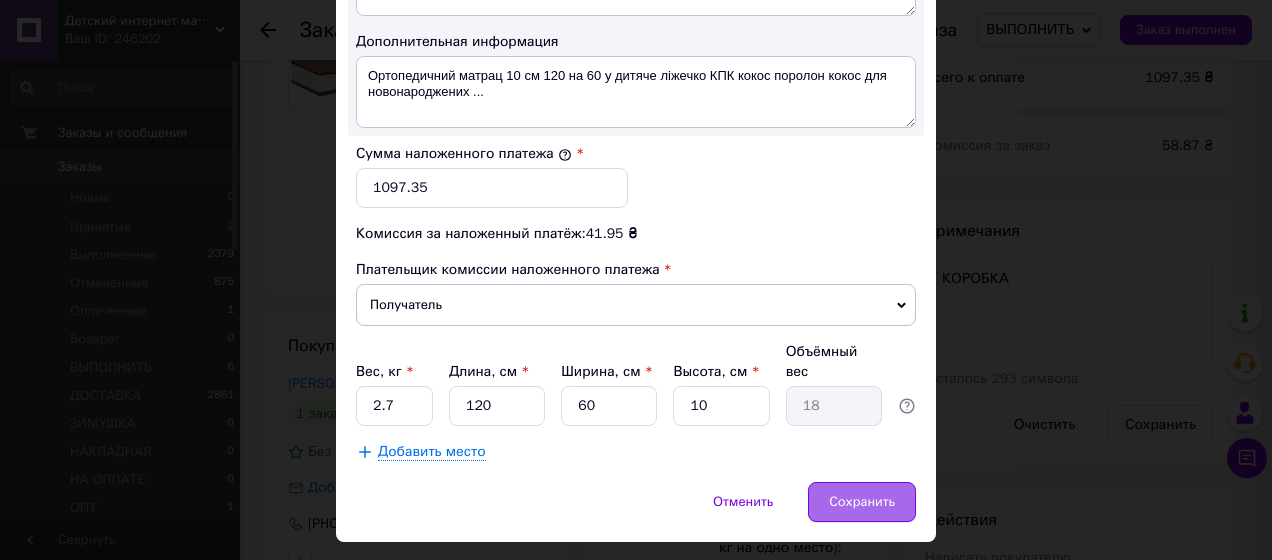 click on "Сохранить" at bounding box center [862, 502] 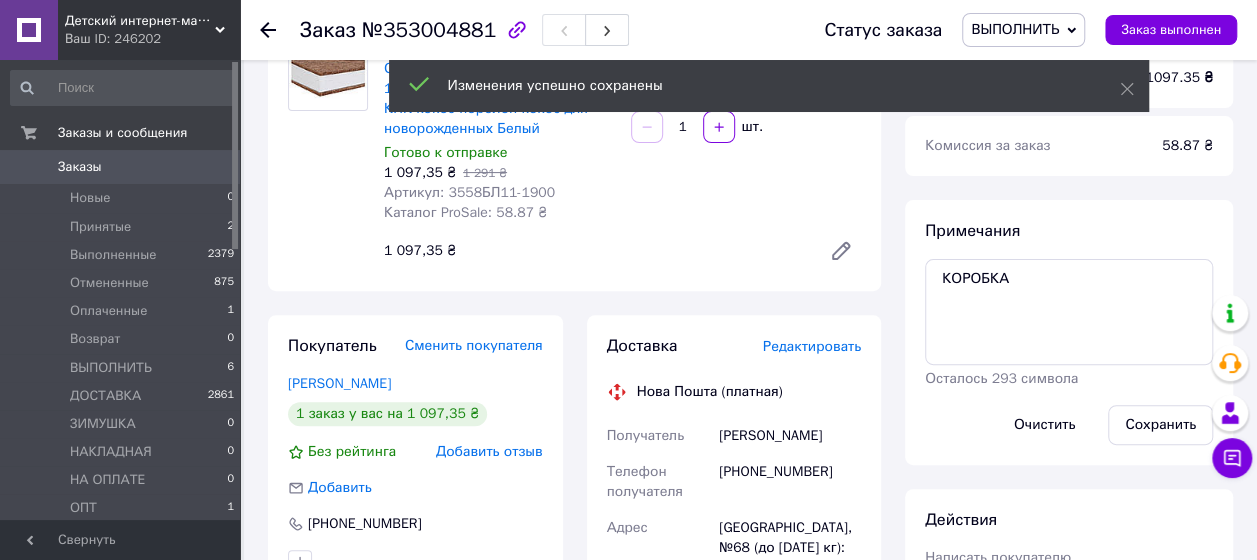 click on "Примечания КОРОБКА Осталось 293 символа Очистить Сохранить" at bounding box center (1069, 332) 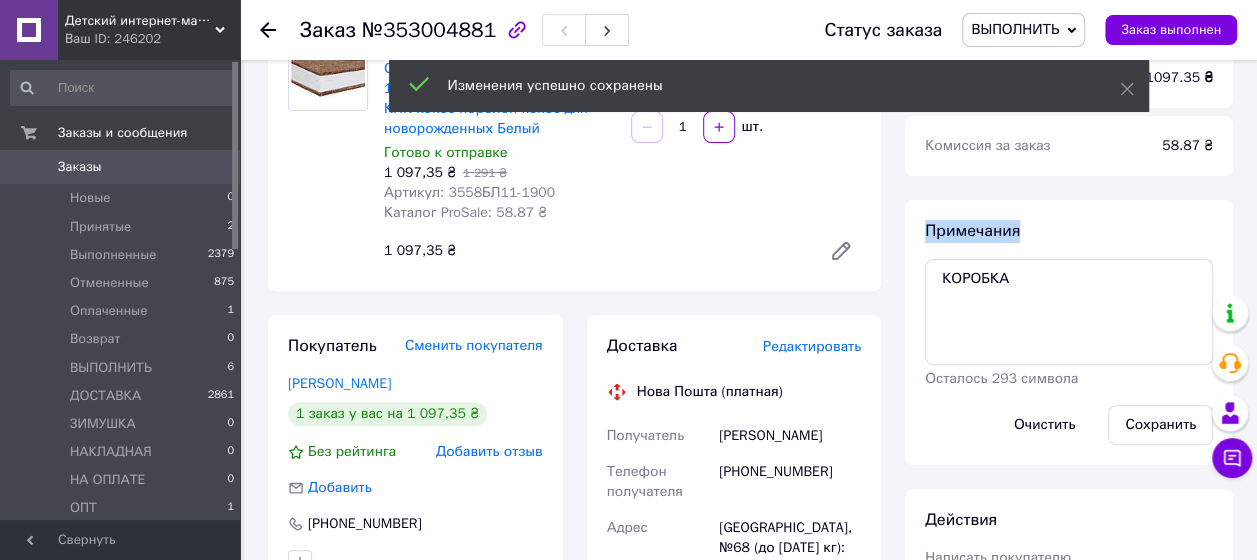 click on "Примечания КОРОБКА Осталось 293 символа Очистить Сохранить" at bounding box center (1069, 332) 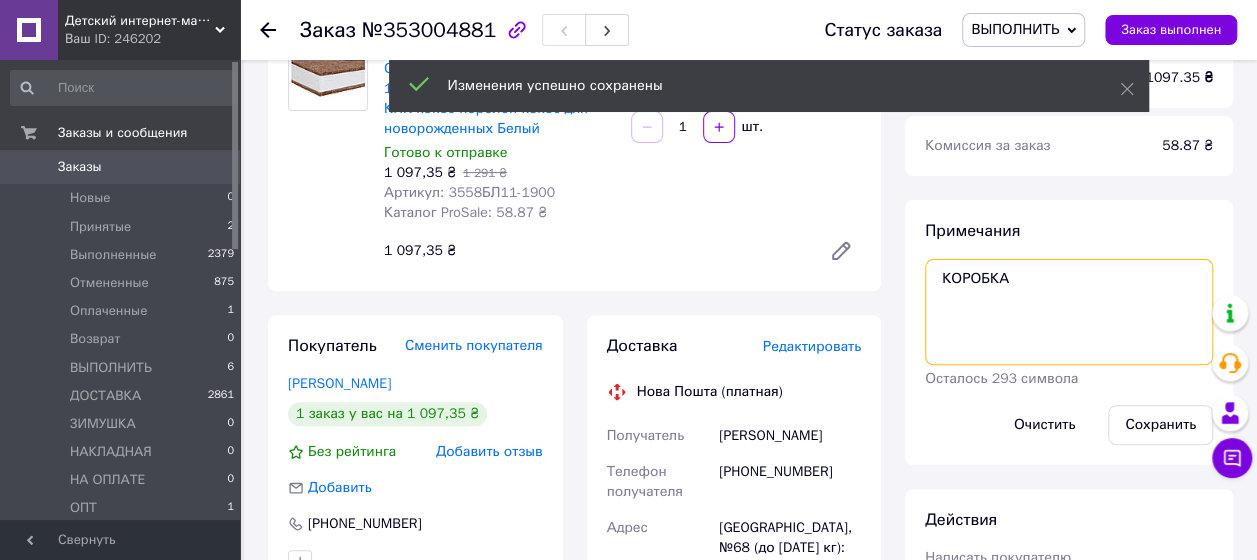 click on "КОРОБКА" at bounding box center (1069, 312) 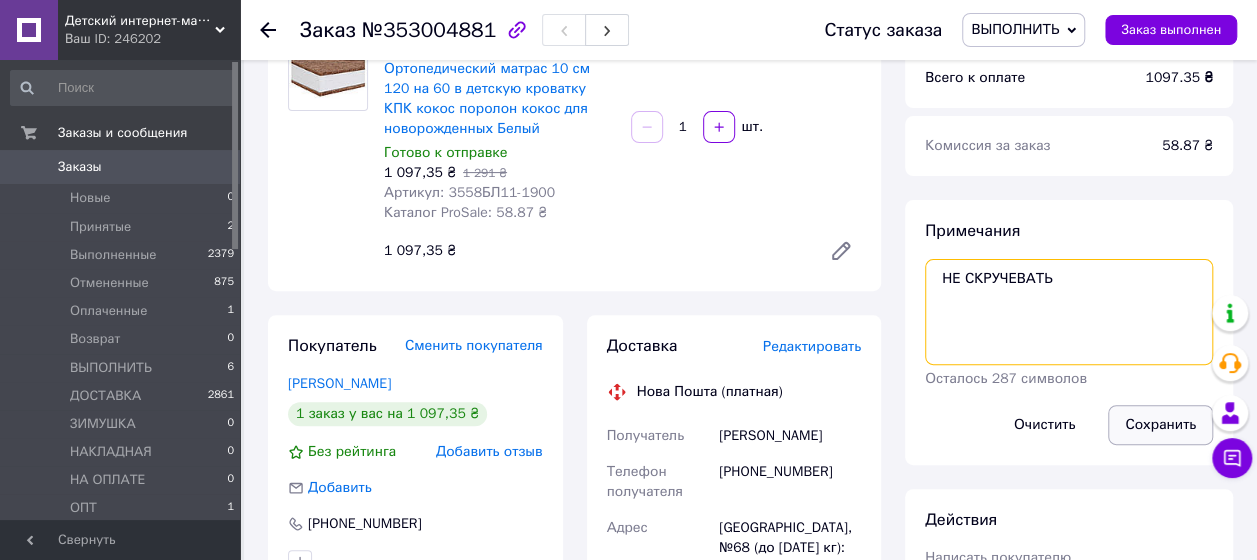 type on "НЕ СКРУЧЕВАТЬ" 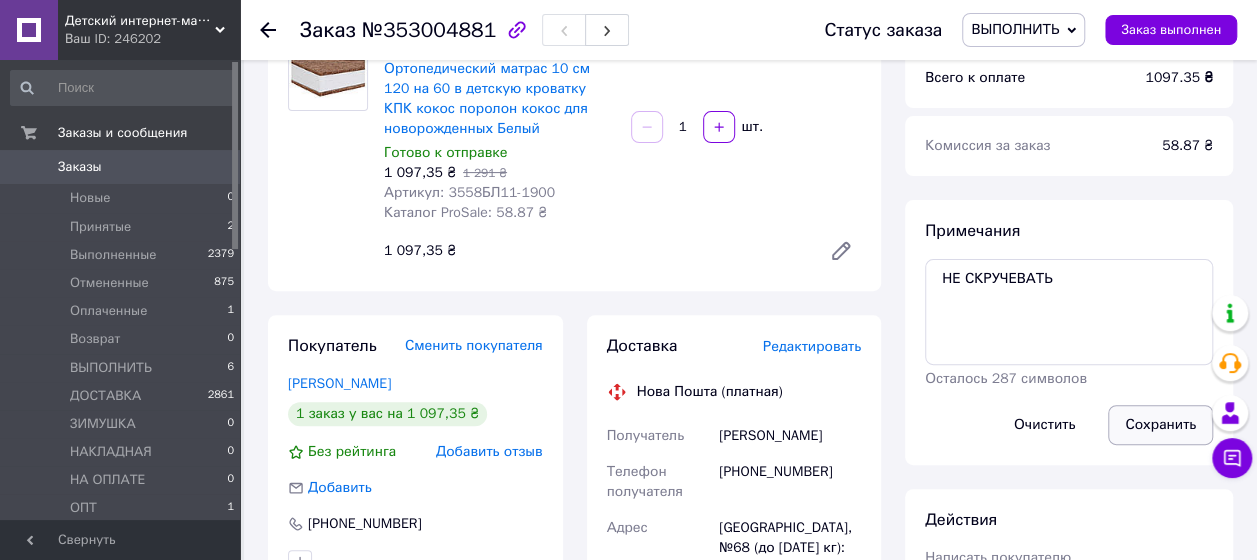 click on "Сохранить" at bounding box center (1160, 425) 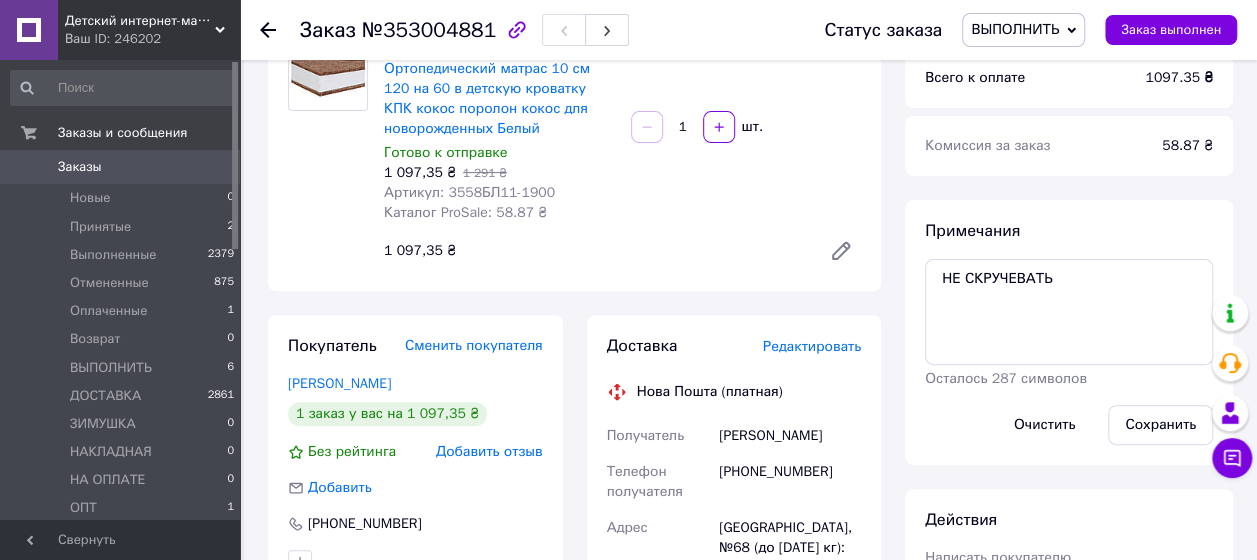 scroll, scrollTop: 400, scrollLeft: 0, axis: vertical 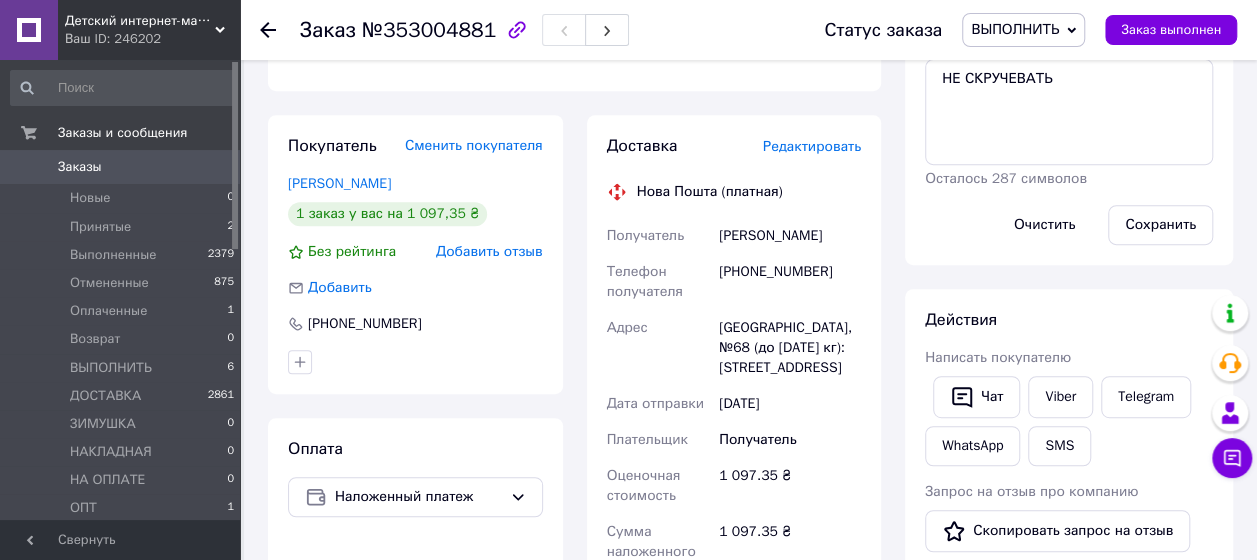 click on "Заказы" at bounding box center (80, 167) 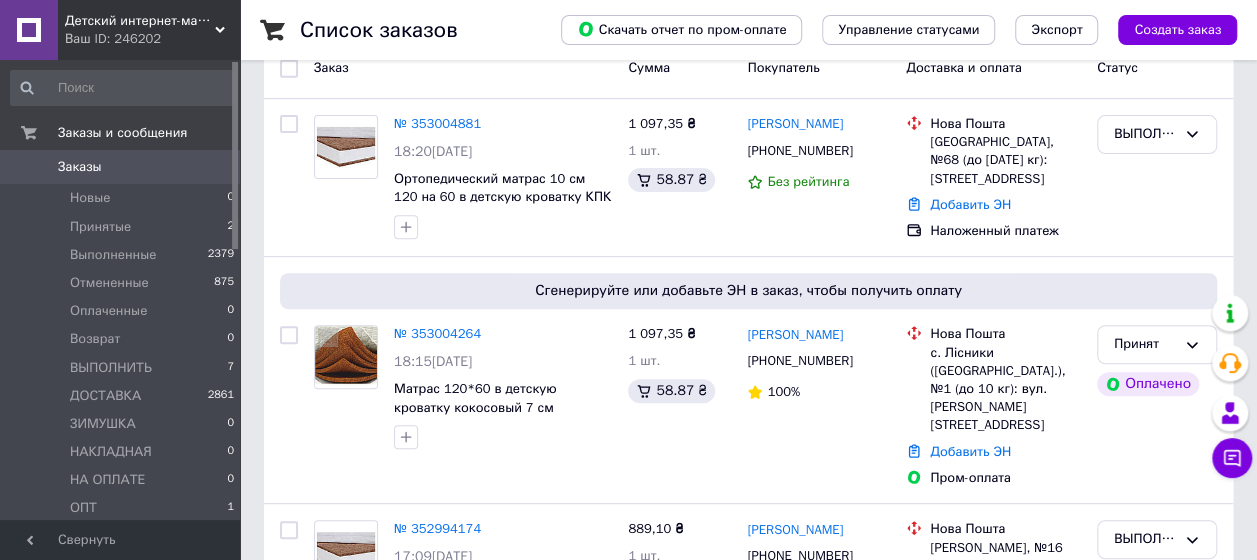 scroll, scrollTop: 300, scrollLeft: 0, axis: vertical 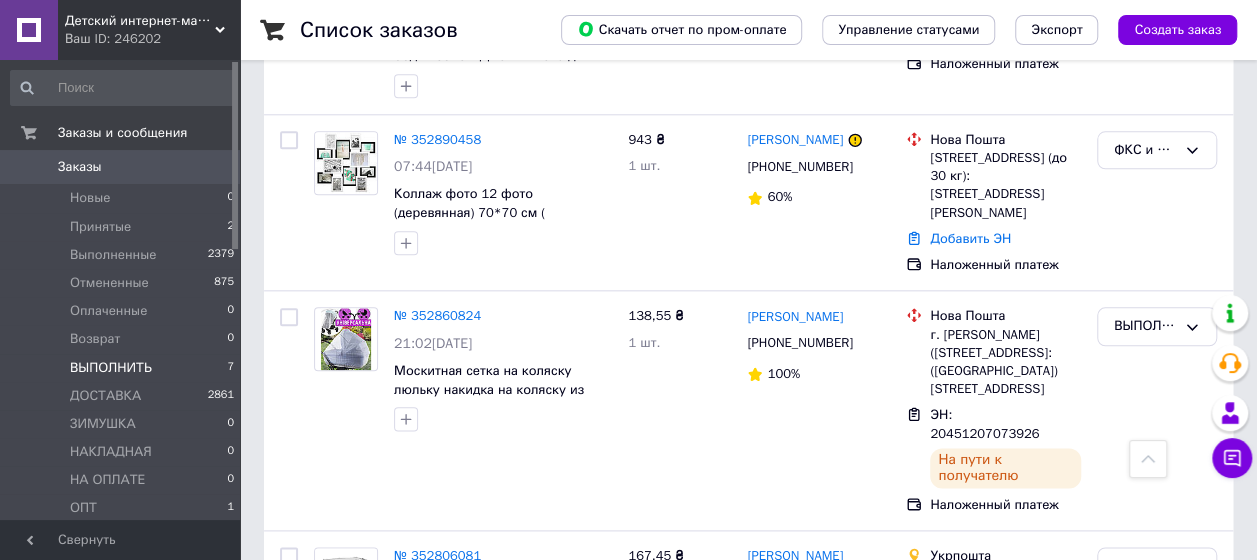 click on "ВЫПОЛНИТЬ" at bounding box center (111, 368) 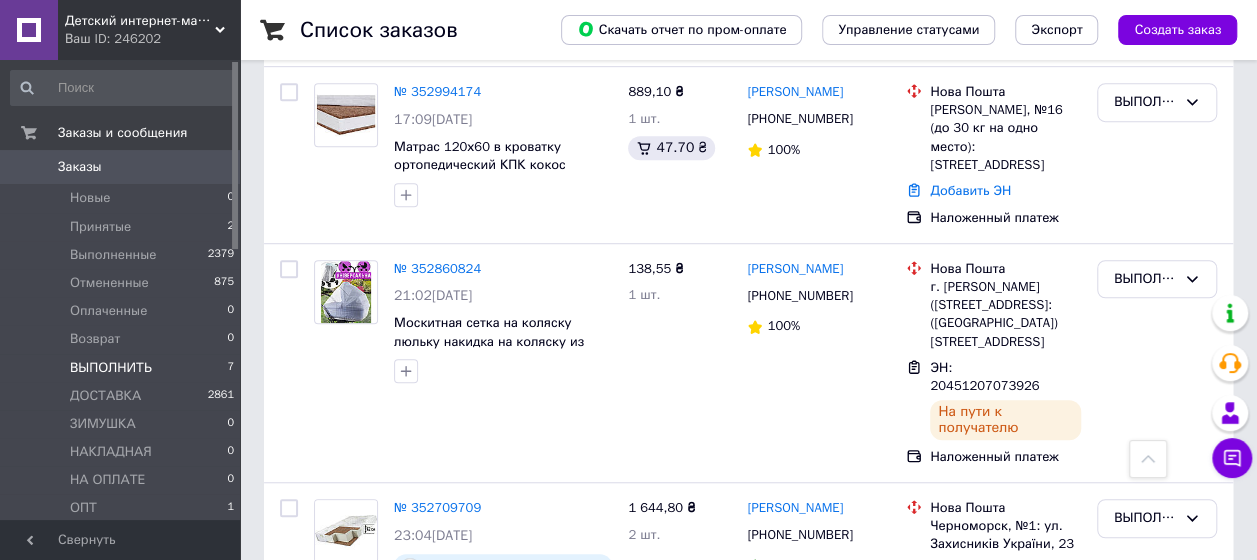scroll, scrollTop: 600, scrollLeft: 0, axis: vertical 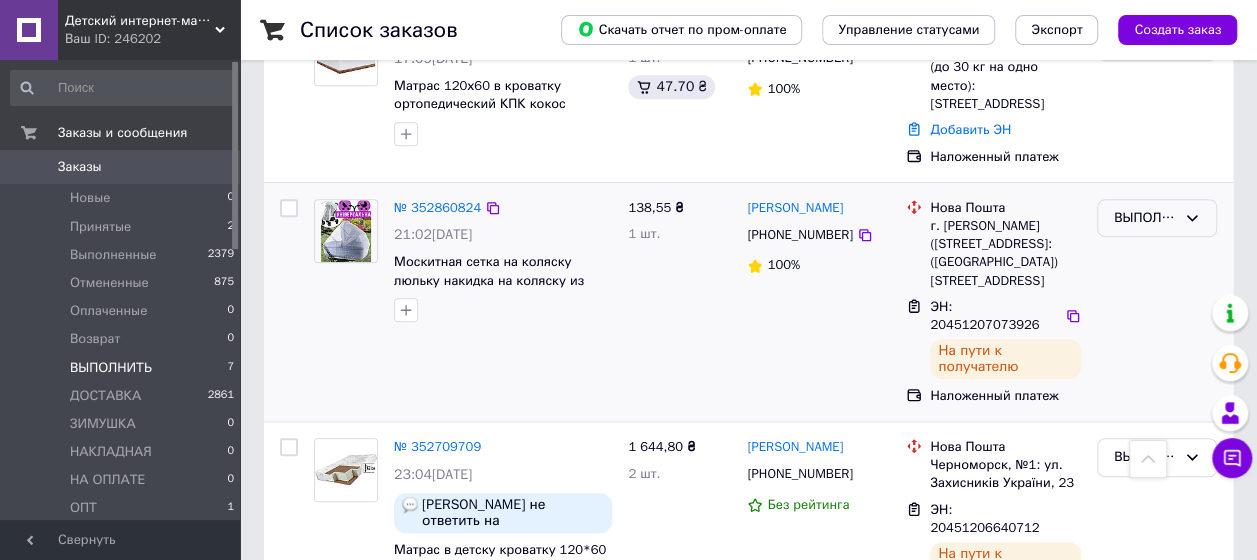 click on "ВЫПОЛНИТЬ" at bounding box center [1145, 218] 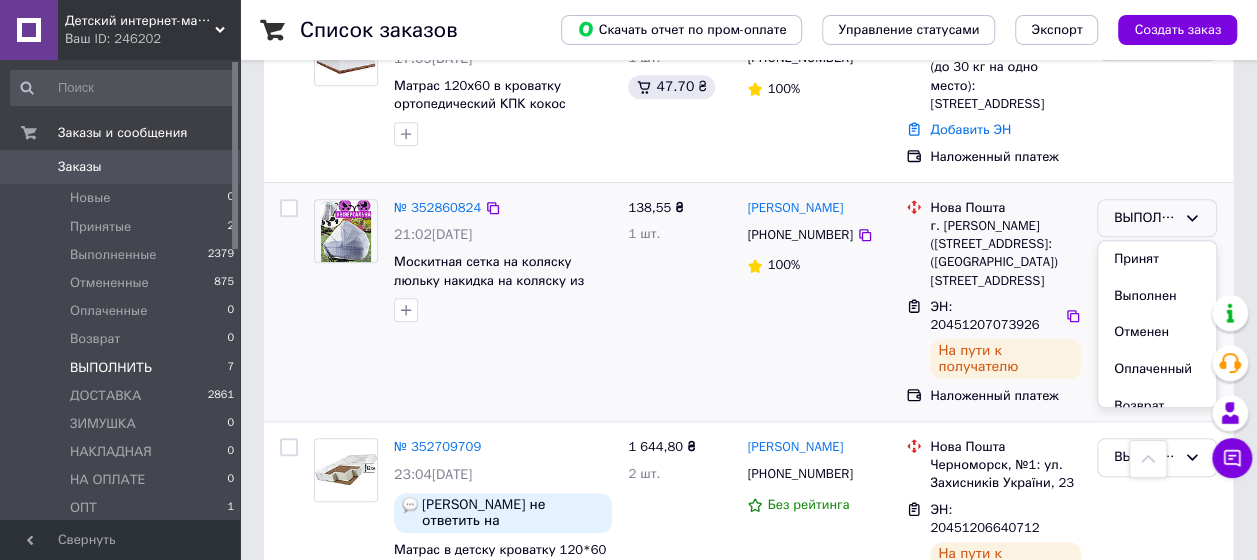 scroll, scrollTop: 100, scrollLeft: 0, axis: vertical 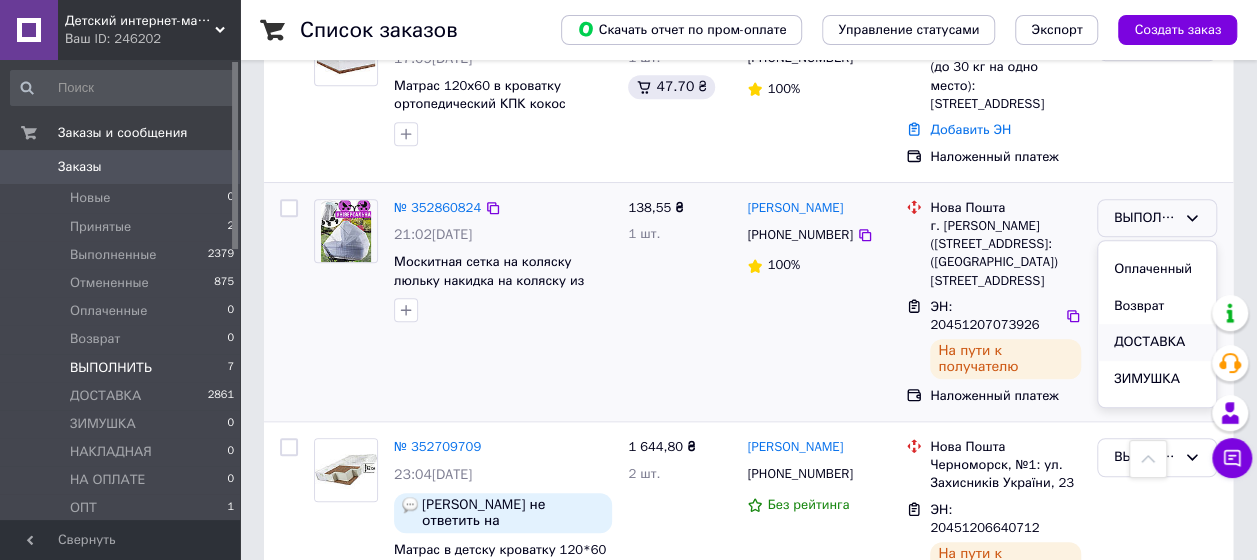 click on "ДОСТАВКА" at bounding box center (1157, 342) 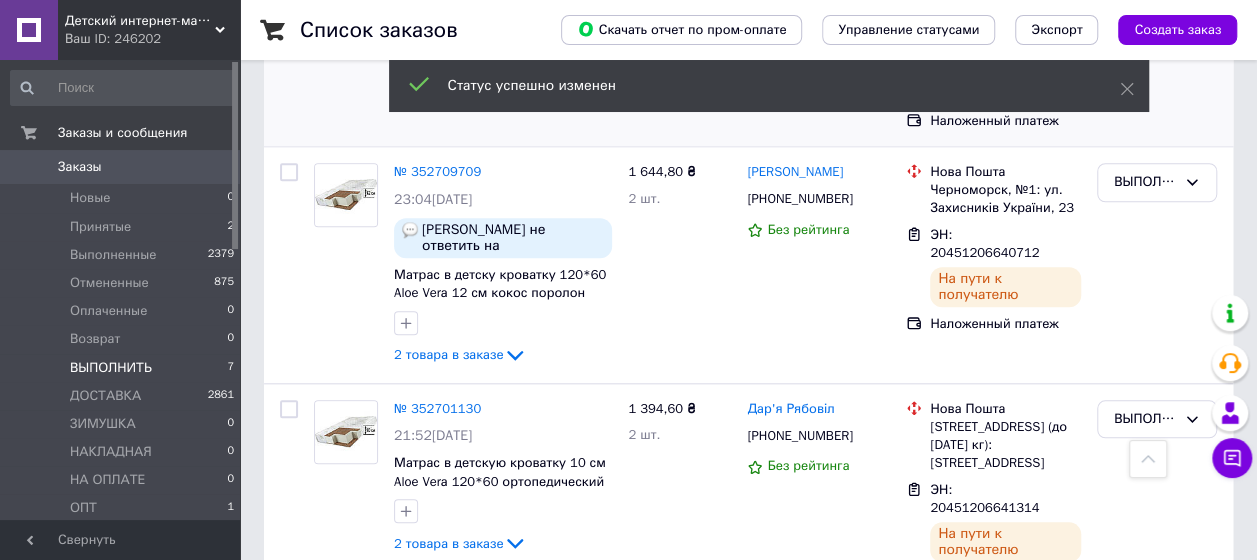 scroll, scrollTop: 900, scrollLeft: 0, axis: vertical 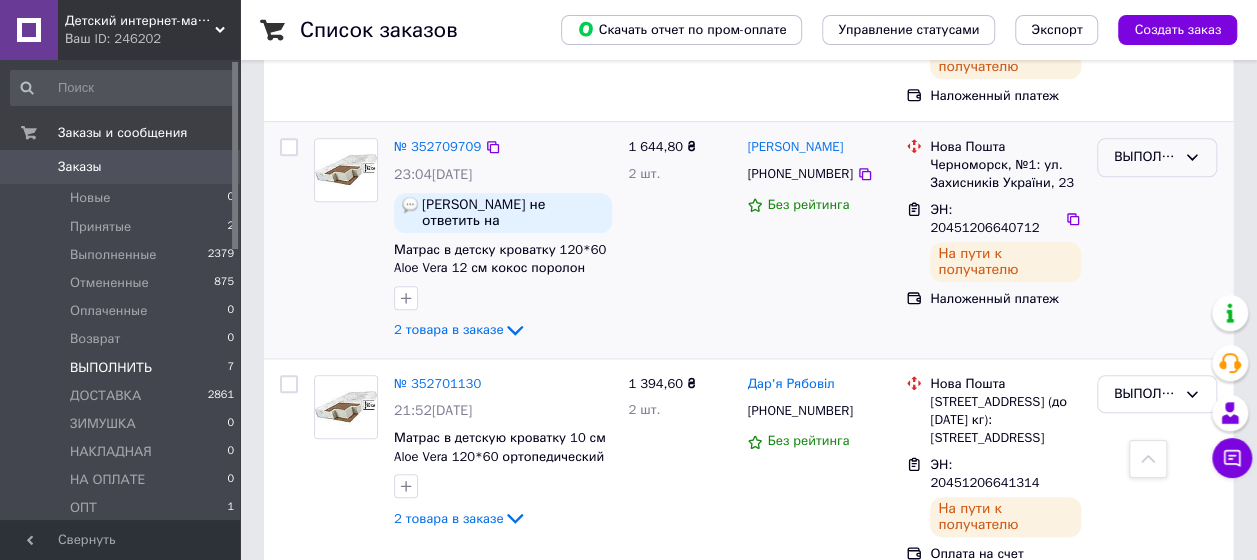 click on "ВЫПОЛНИТЬ" at bounding box center (1145, 157) 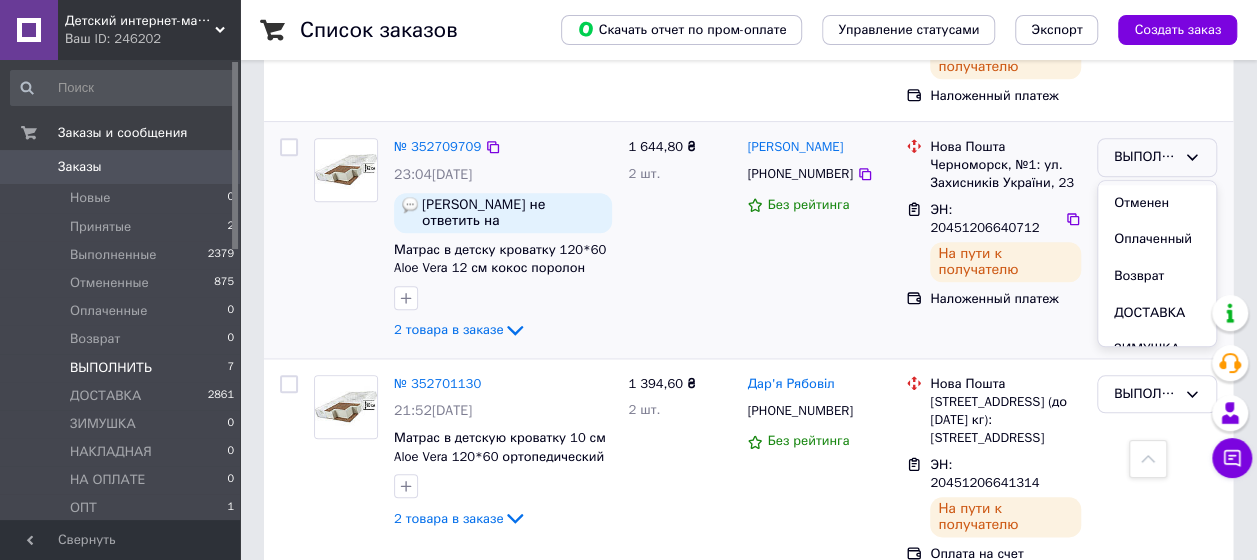 scroll, scrollTop: 100, scrollLeft: 0, axis: vertical 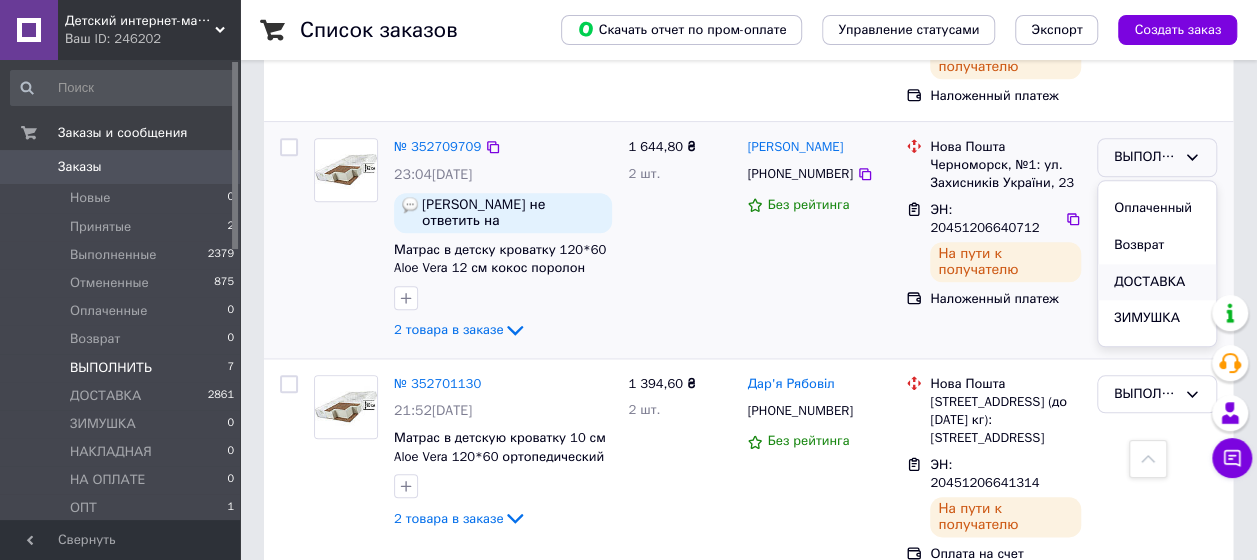 click on "ДОСТАВКА" at bounding box center [1157, 282] 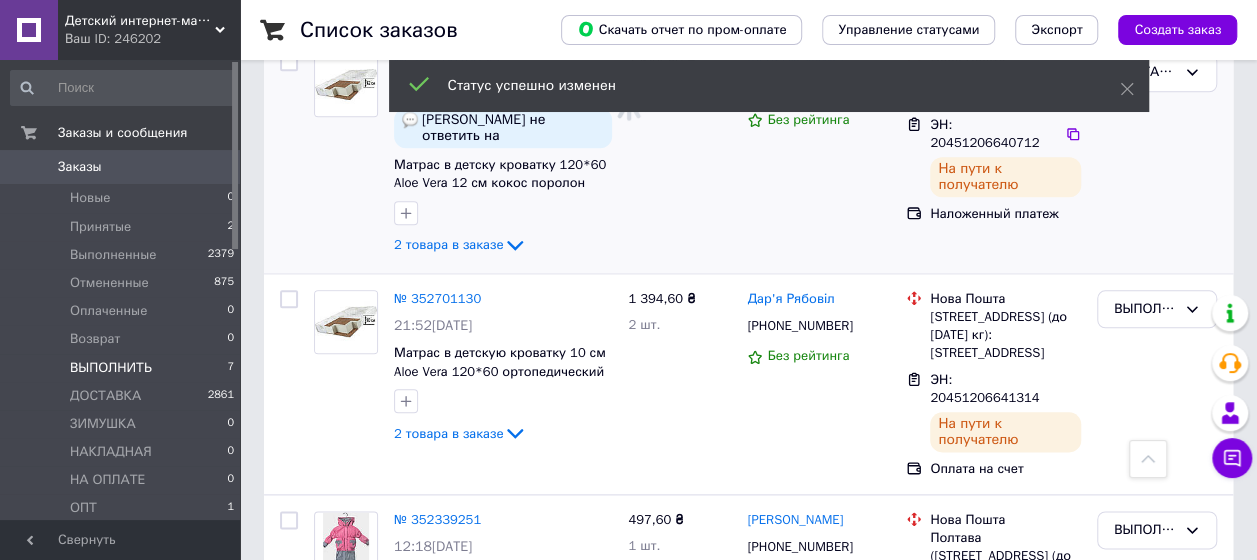 scroll, scrollTop: 1000, scrollLeft: 0, axis: vertical 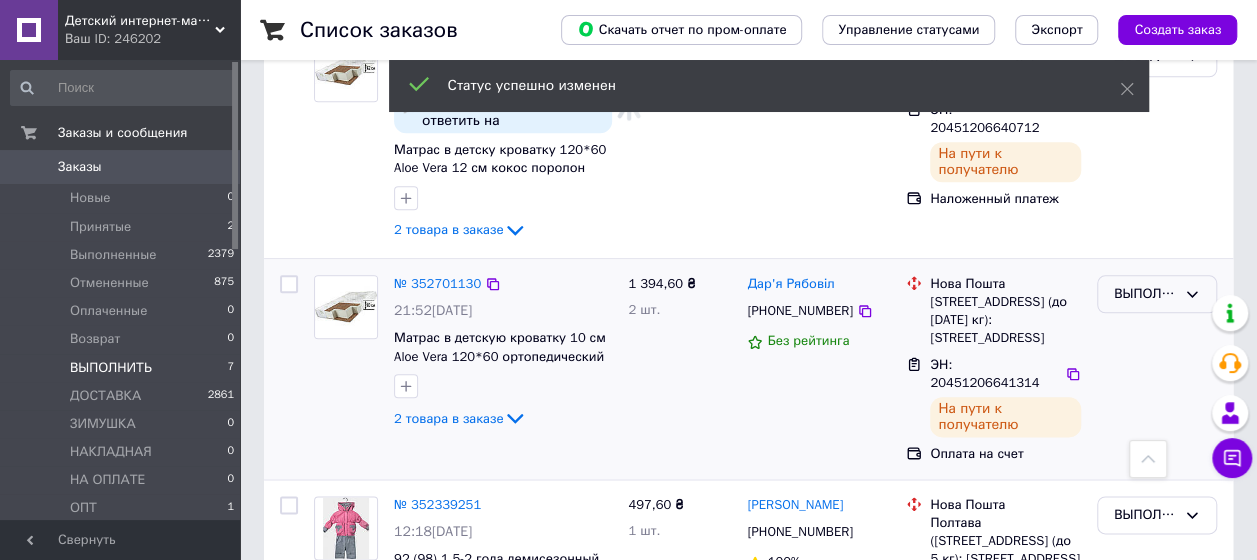 click on "ВЫПОЛНИТЬ" at bounding box center (1145, 294) 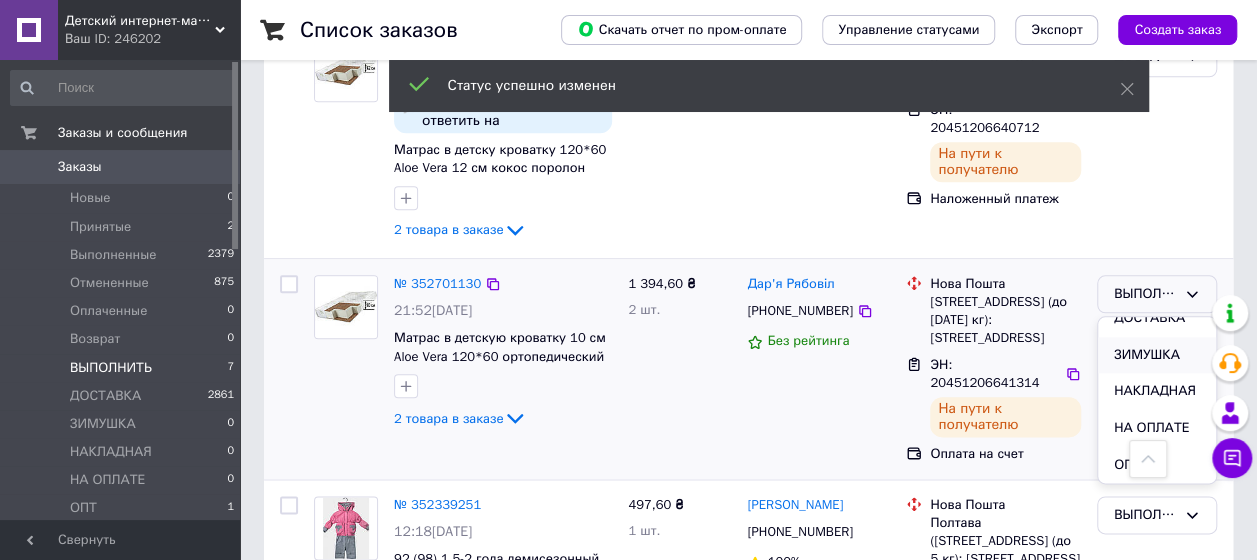 scroll, scrollTop: 100, scrollLeft: 0, axis: vertical 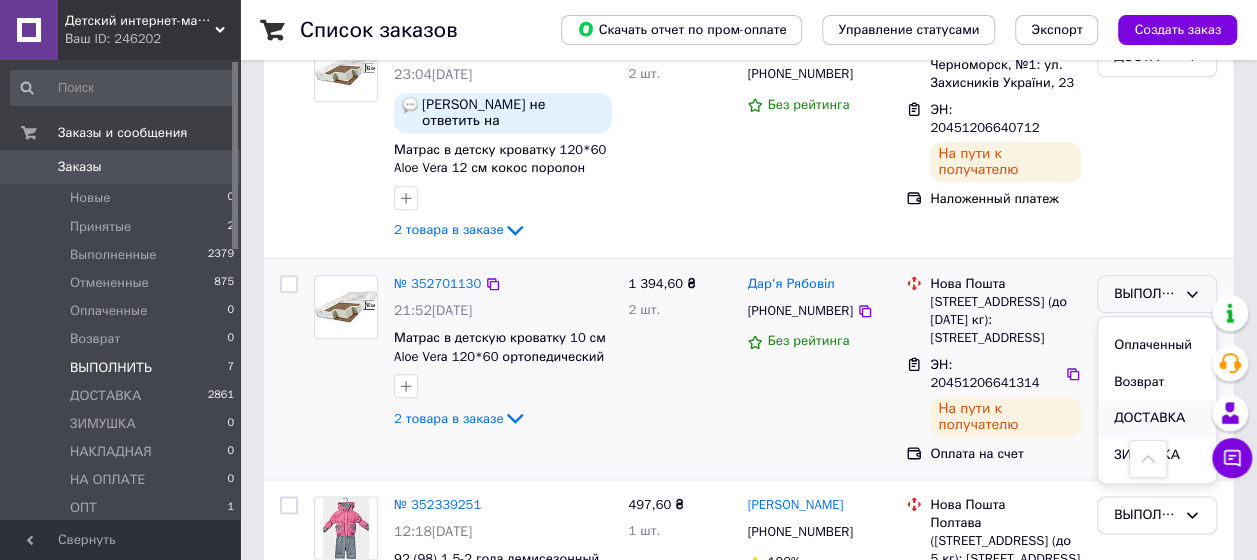 click on "ДОСТАВКА" at bounding box center [1157, 418] 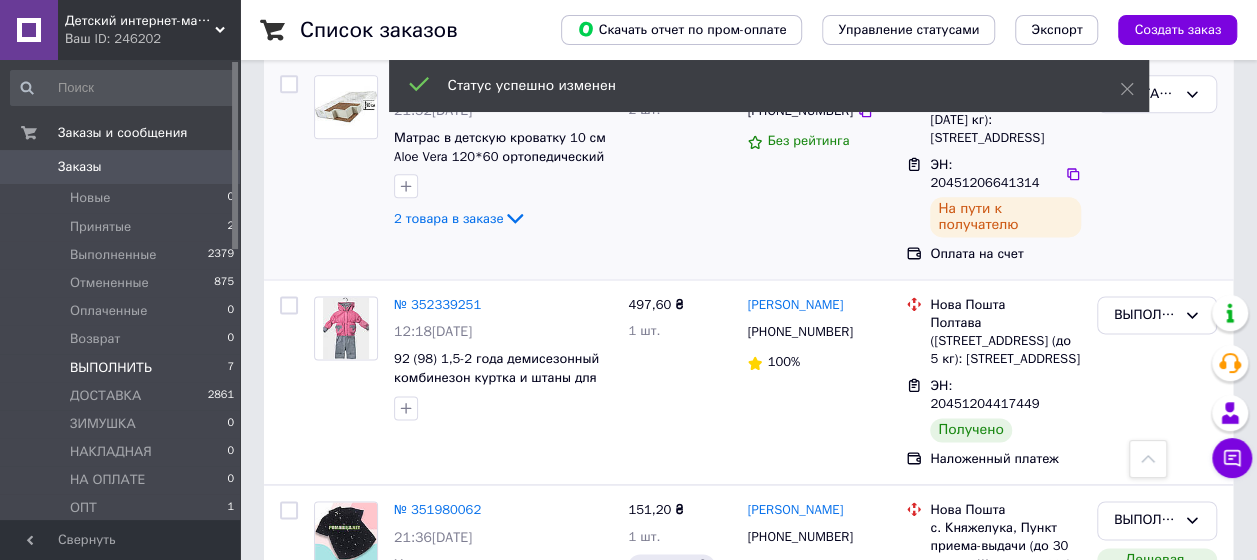 scroll, scrollTop: 1292, scrollLeft: 0, axis: vertical 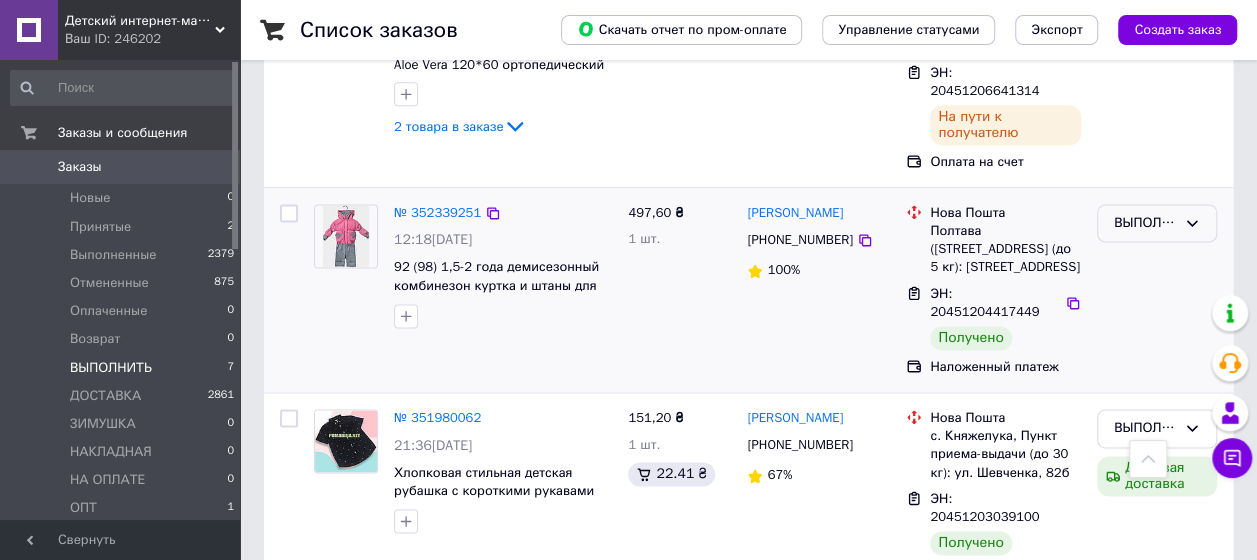 click on "ВЫПОЛНИТЬ" at bounding box center (1145, 223) 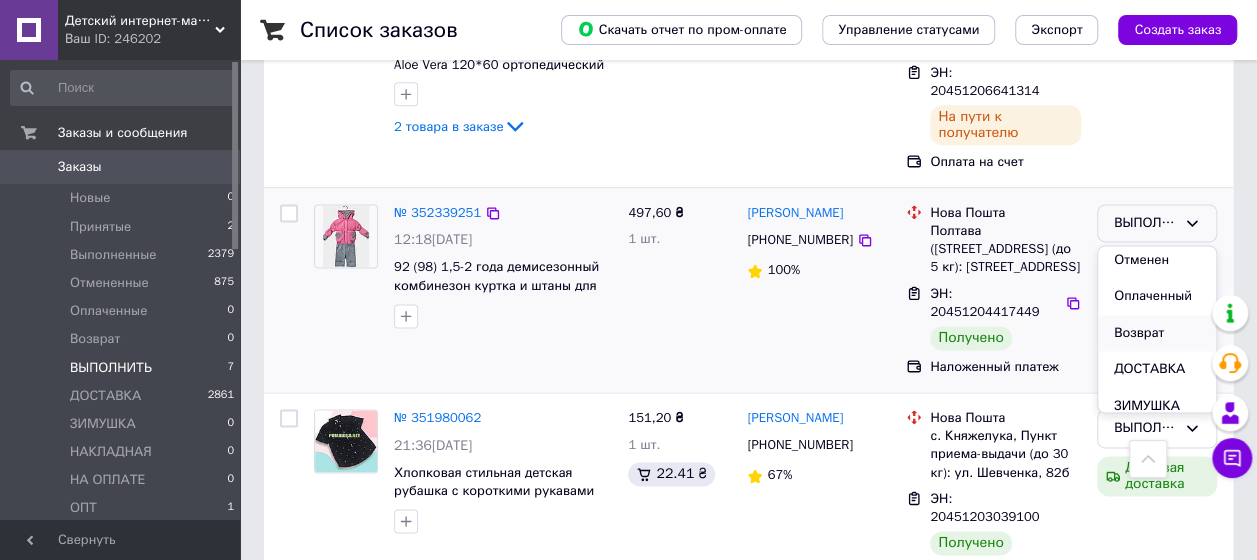 scroll, scrollTop: 100, scrollLeft: 0, axis: vertical 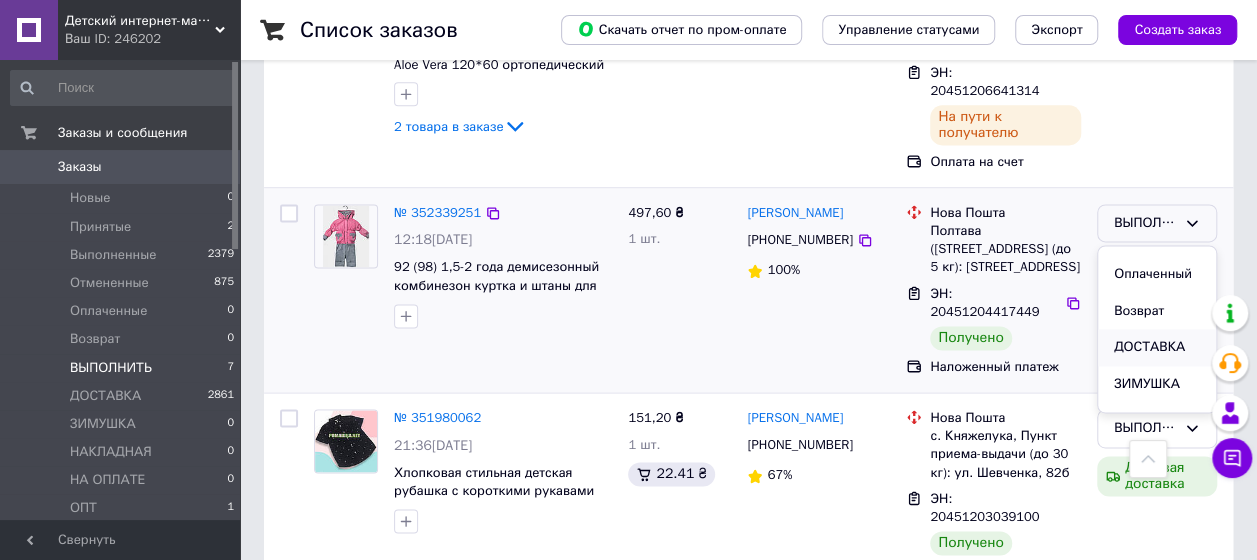 click on "ДОСТАВКА" at bounding box center (1157, 347) 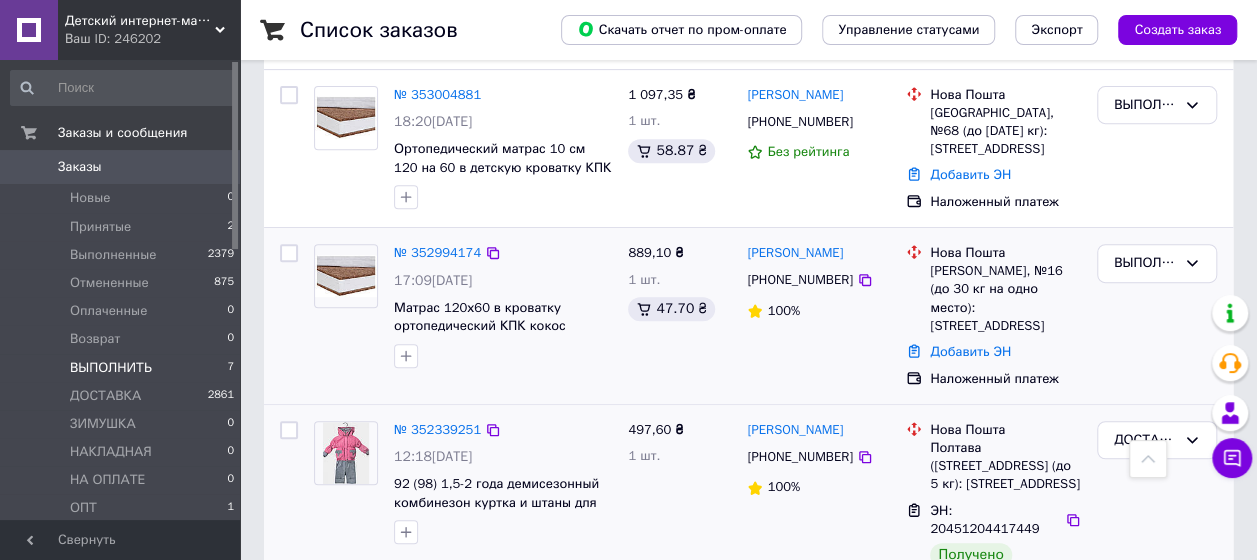 scroll, scrollTop: 296, scrollLeft: 0, axis: vertical 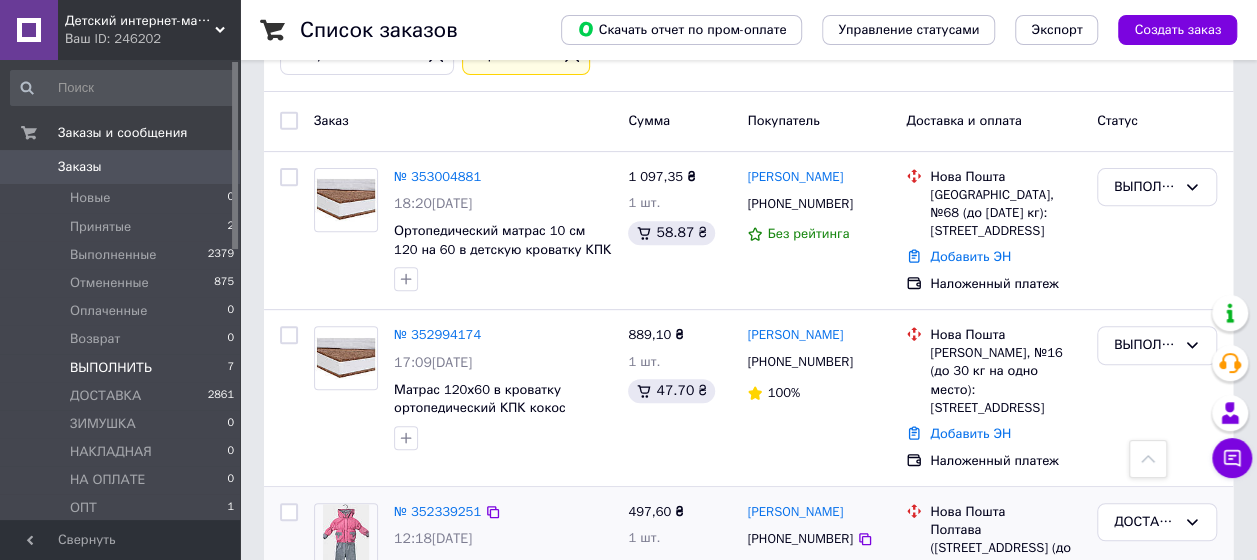click on "Заказы" at bounding box center [80, 167] 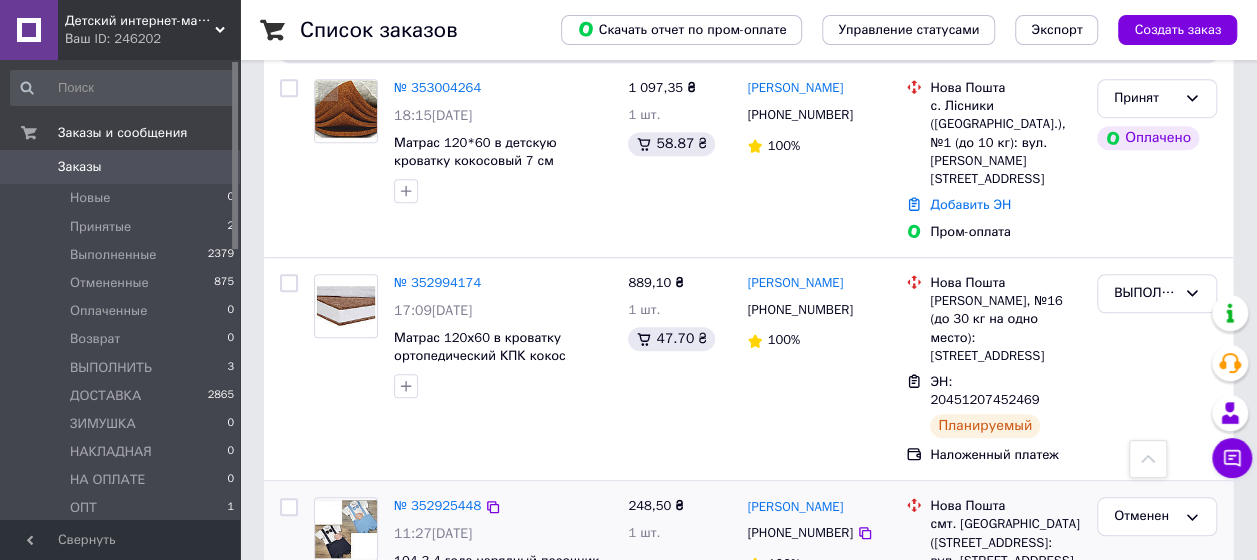 scroll, scrollTop: 400, scrollLeft: 0, axis: vertical 